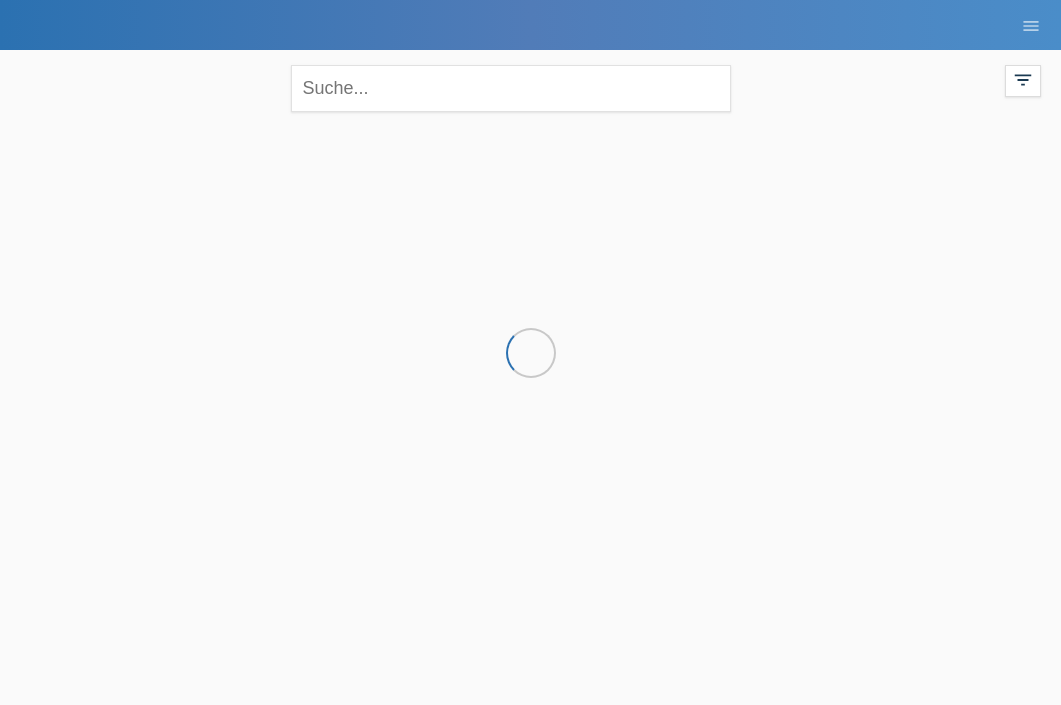 scroll, scrollTop: 0, scrollLeft: 0, axis: both 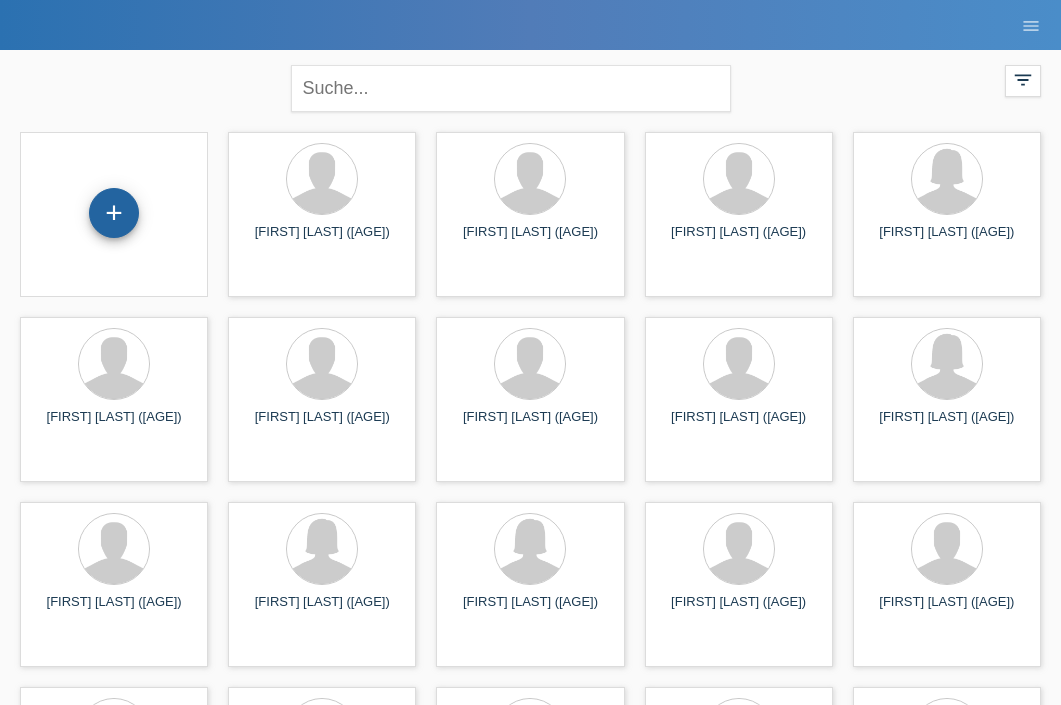 click on "+" at bounding box center [114, 213] 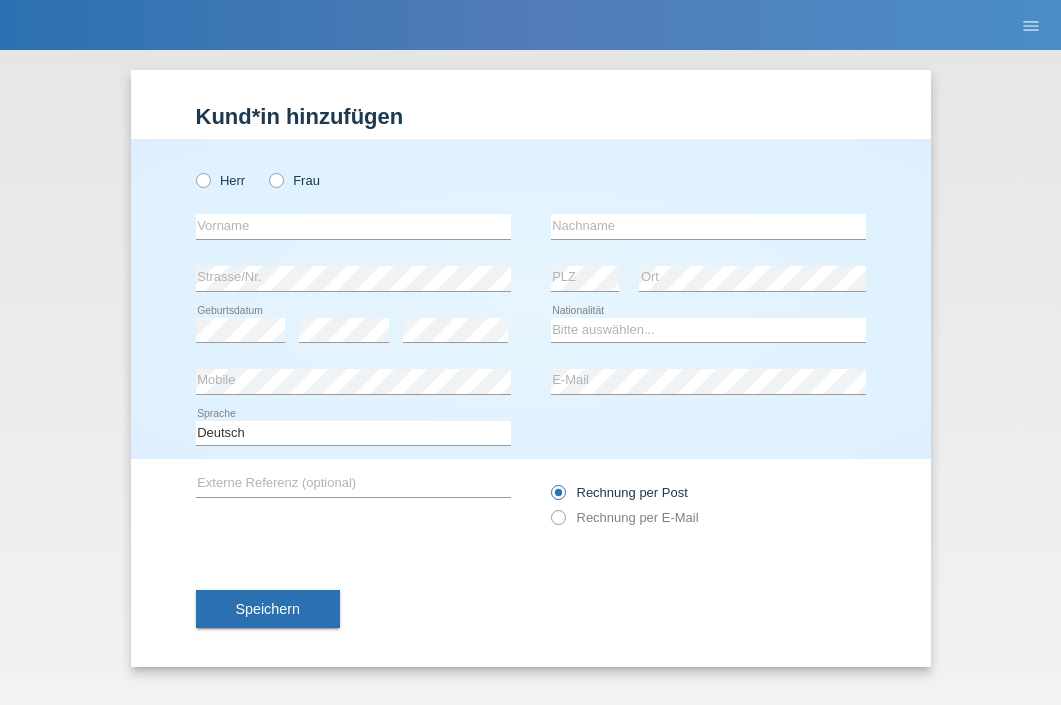 scroll, scrollTop: 0, scrollLeft: 0, axis: both 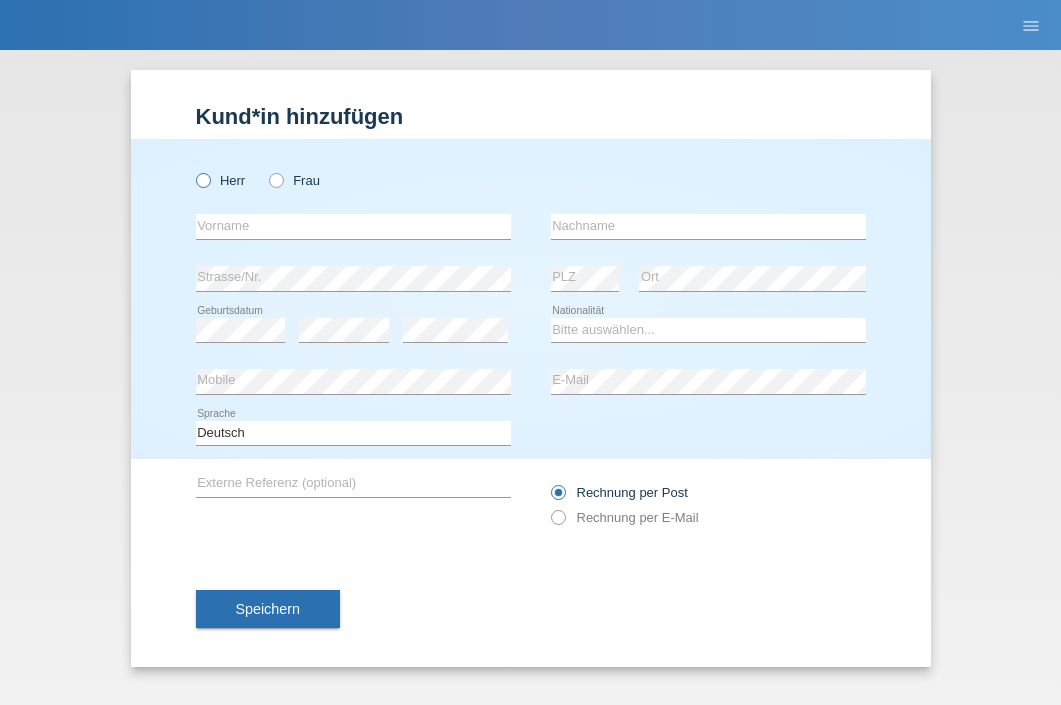 click at bounding box center (192, 170) 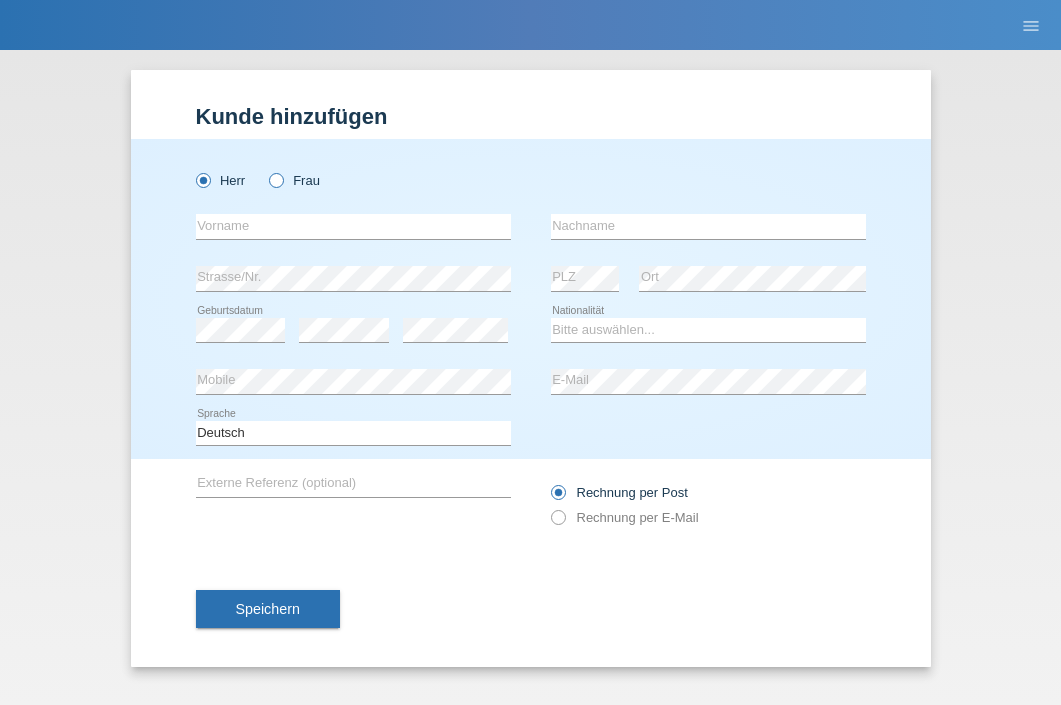 click at bounding box center [266, 170] 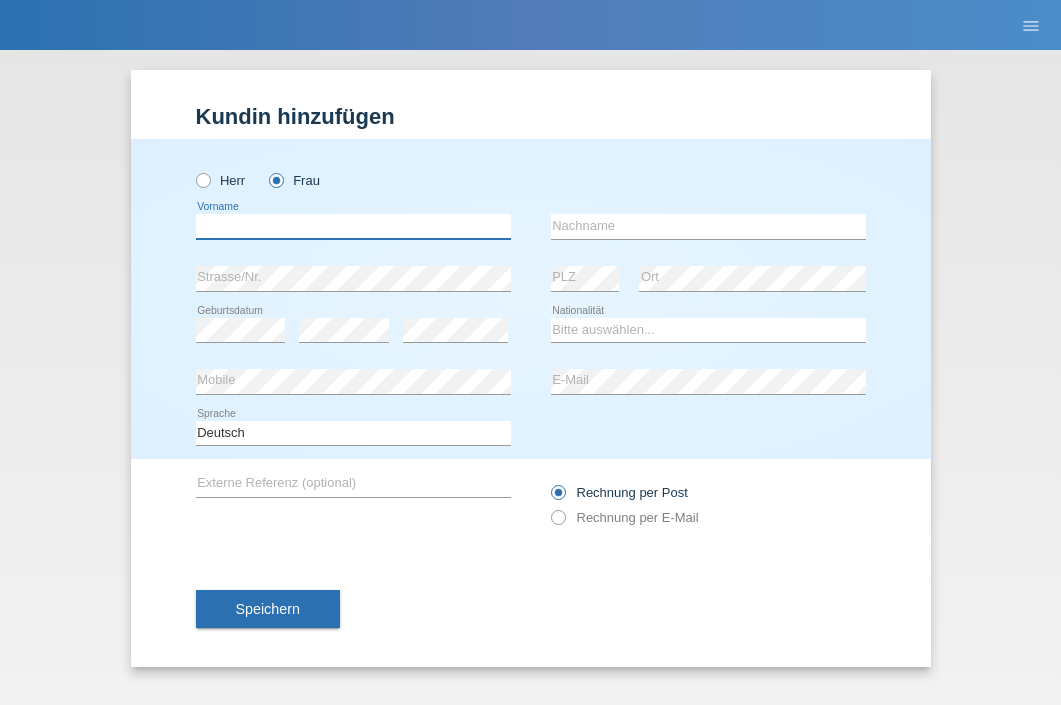 click at bounding box center [353, 226] 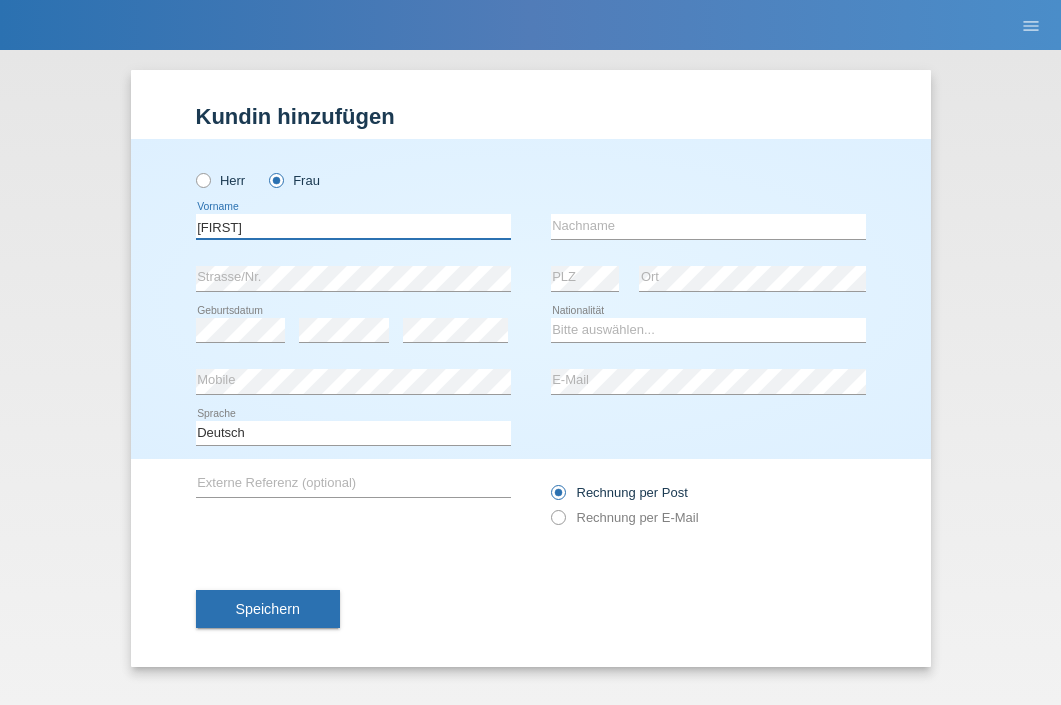 type on "[NAME]" 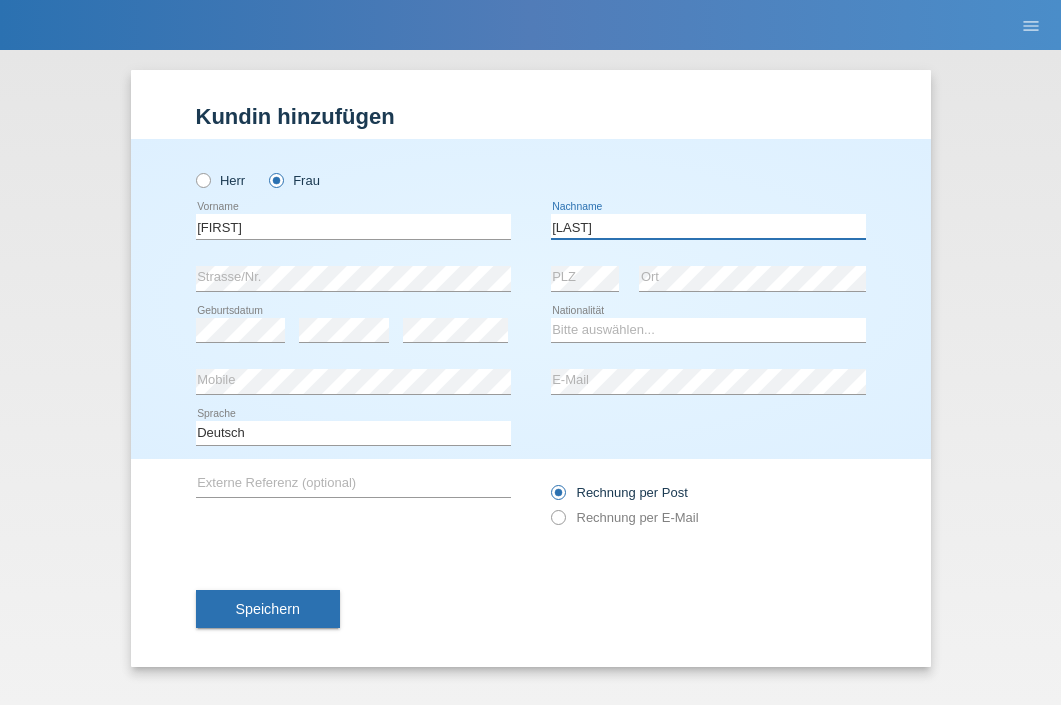 type on "[LAST]" 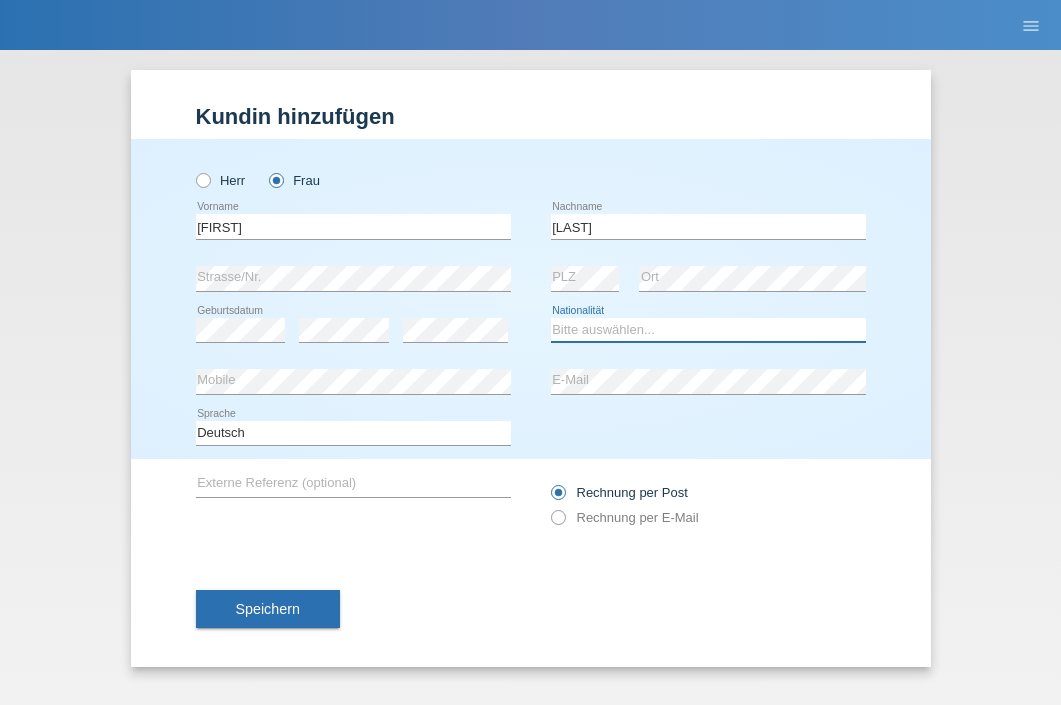 click on "Bitte auswählen...
Schweiz
Deutschland
Liechtenstein
Österreich
------------
Afghanistan
Ägypten
Åland
Albanien
Algerien" at bounding box center (708, 330) 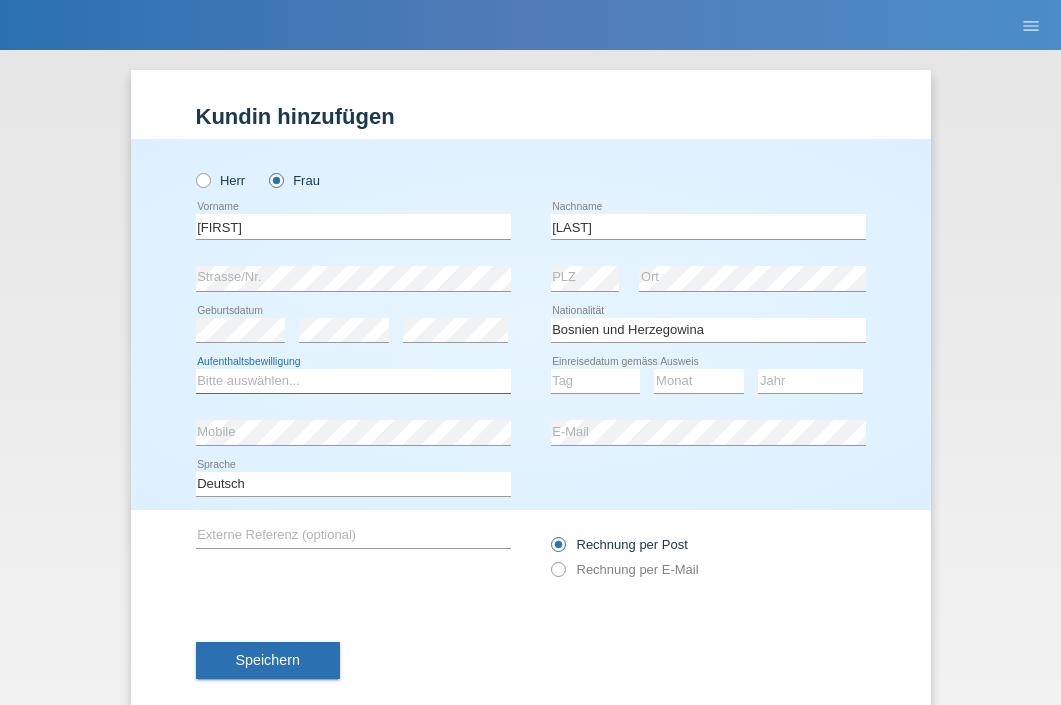 click on "Bitte auswählen...
C
B
B - Flüchtlingsstatus
Andere" at bounding box center (353, 381) 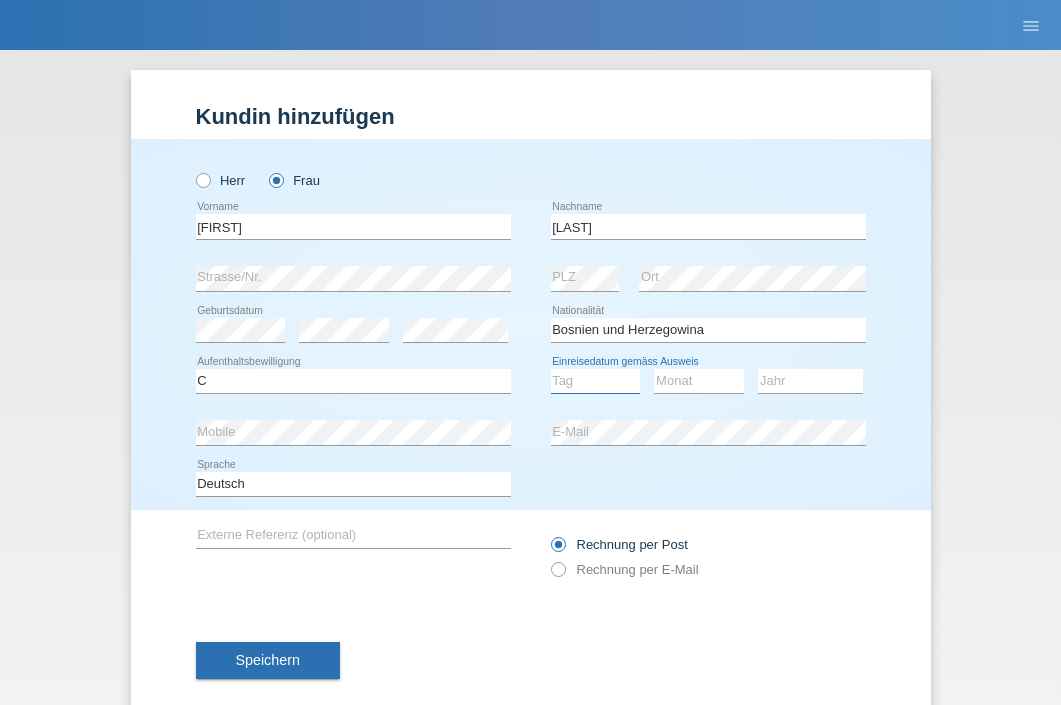 click on "Tag
01
02
03
04
05
06
07
08
09
10 11" at bounding box center (596, 381) 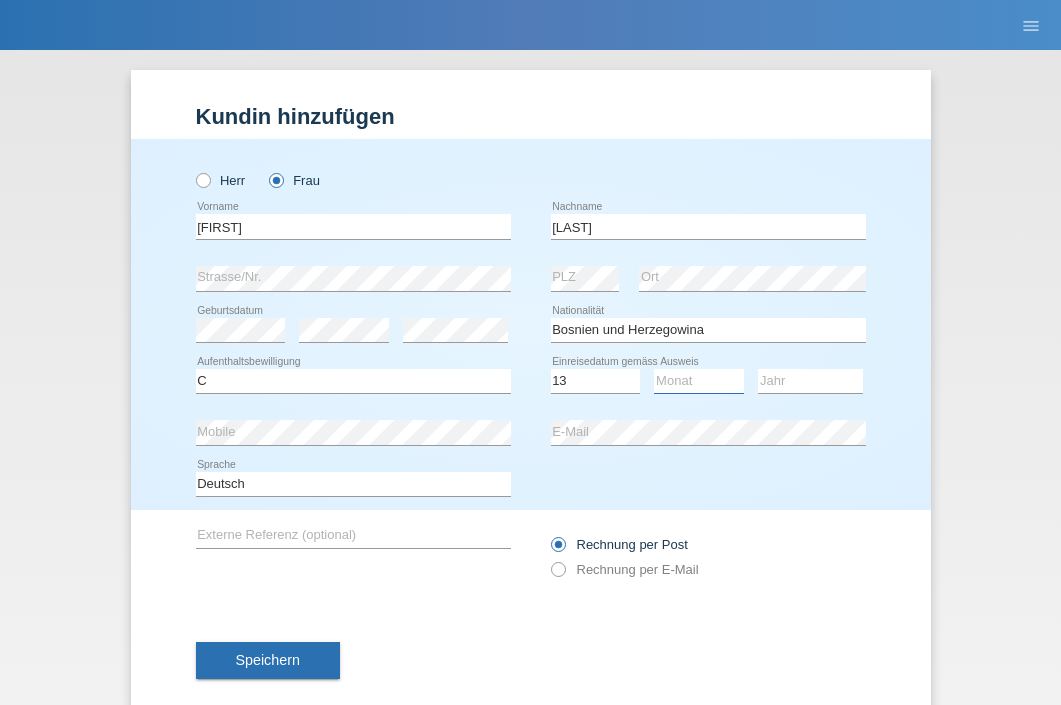 click on "Monat
01
02
03
04
05
06
07
08
09
10 11" at bounding box center (699, 381) 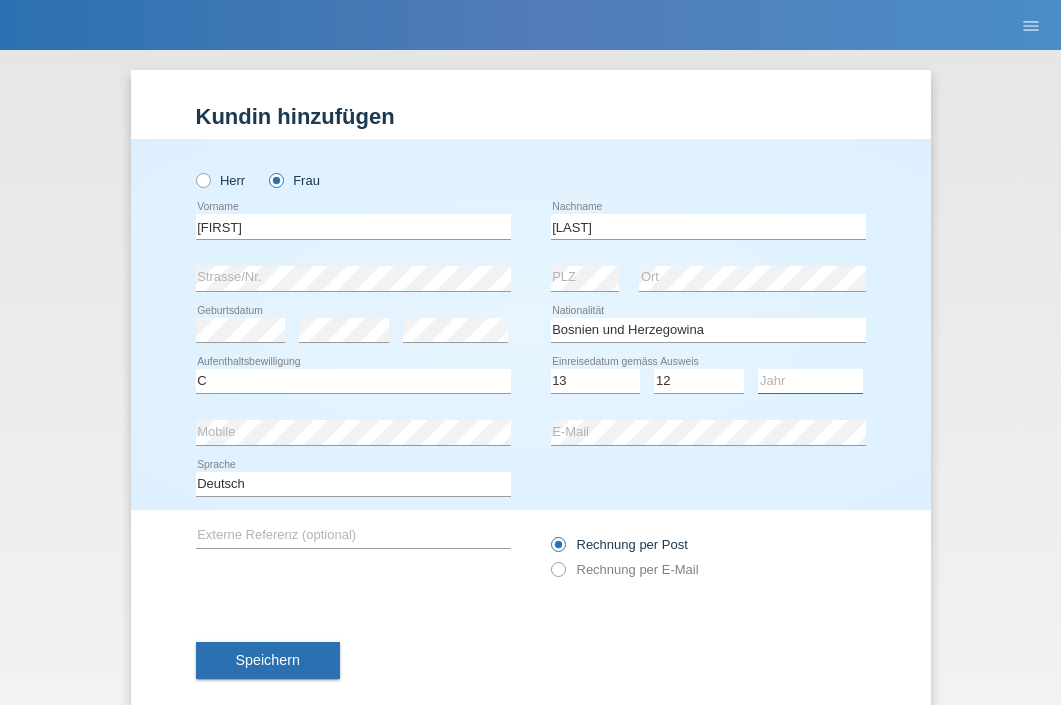click on "Jahr
2025
2024
2023
2022
2021
2020
2019
2018
2017 2016 2015 2014 2013 2012 2011 2010 2009 2008 2007 2006 2005 2004 2003 2002 2001" at bounding box center [810, 381] 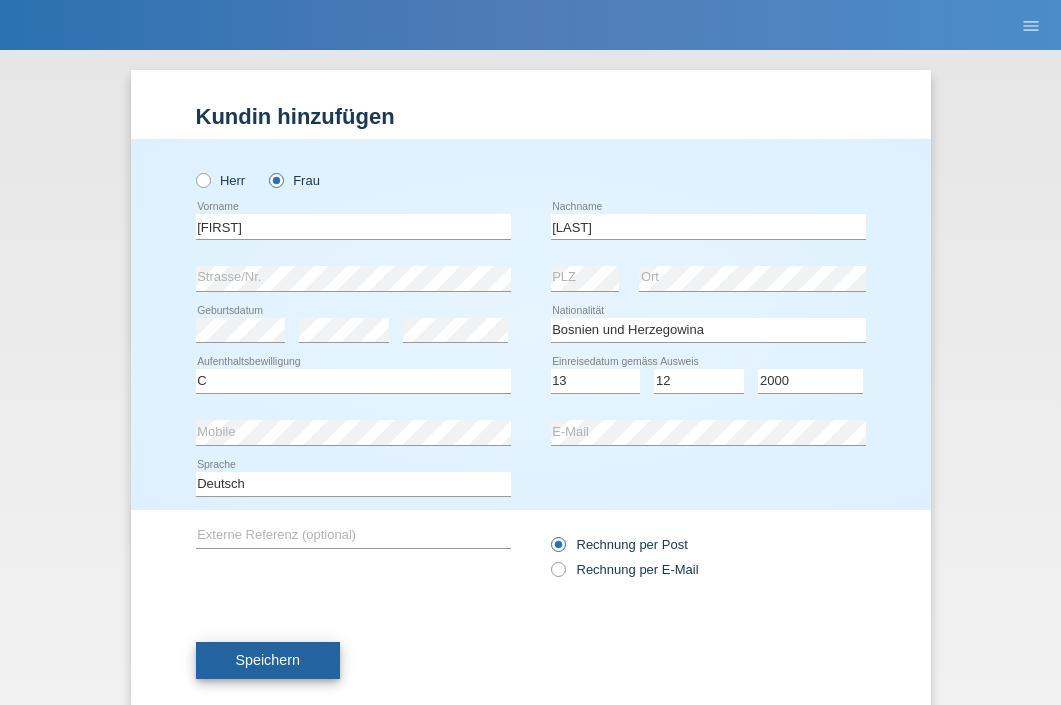 click on "Speichern" at bounding box center (268, 660) 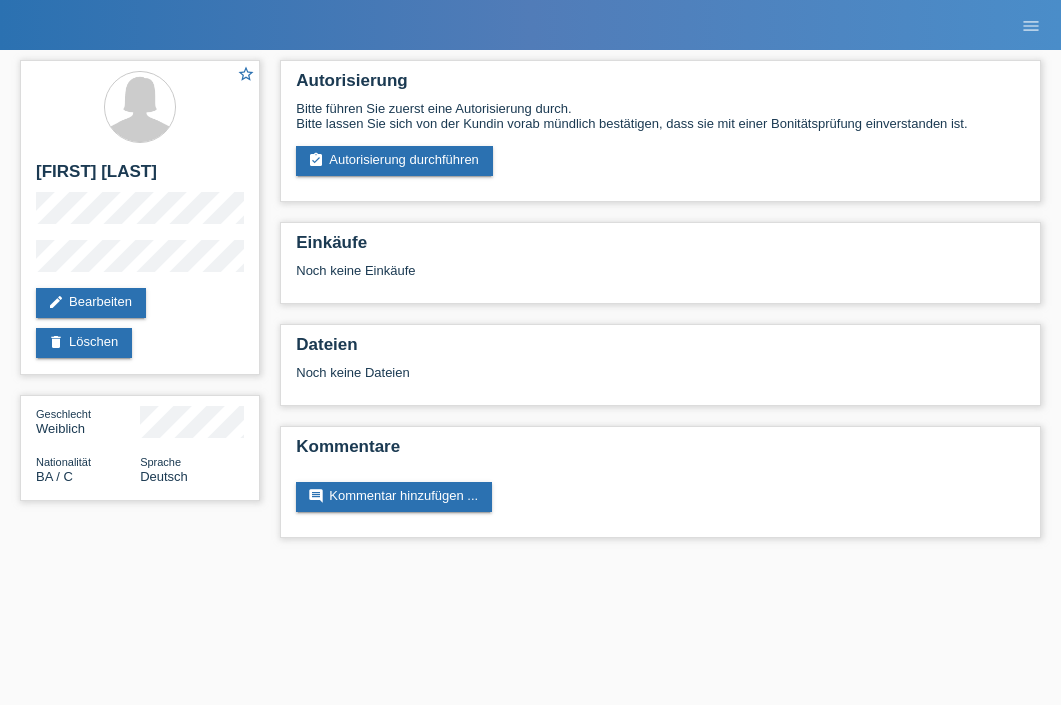 scroll, scrollTop: 0, scrollLeft: 0, axis: both 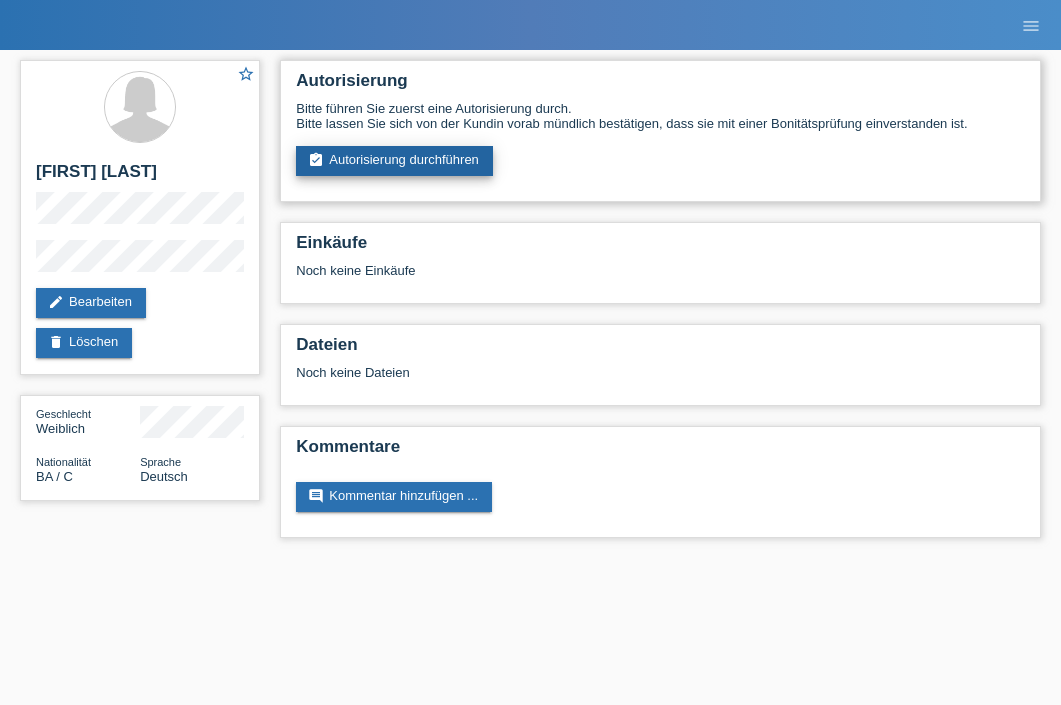 click on "assignment_turned_in  Autorisierung durchführen" at bounding box center [394, 161] 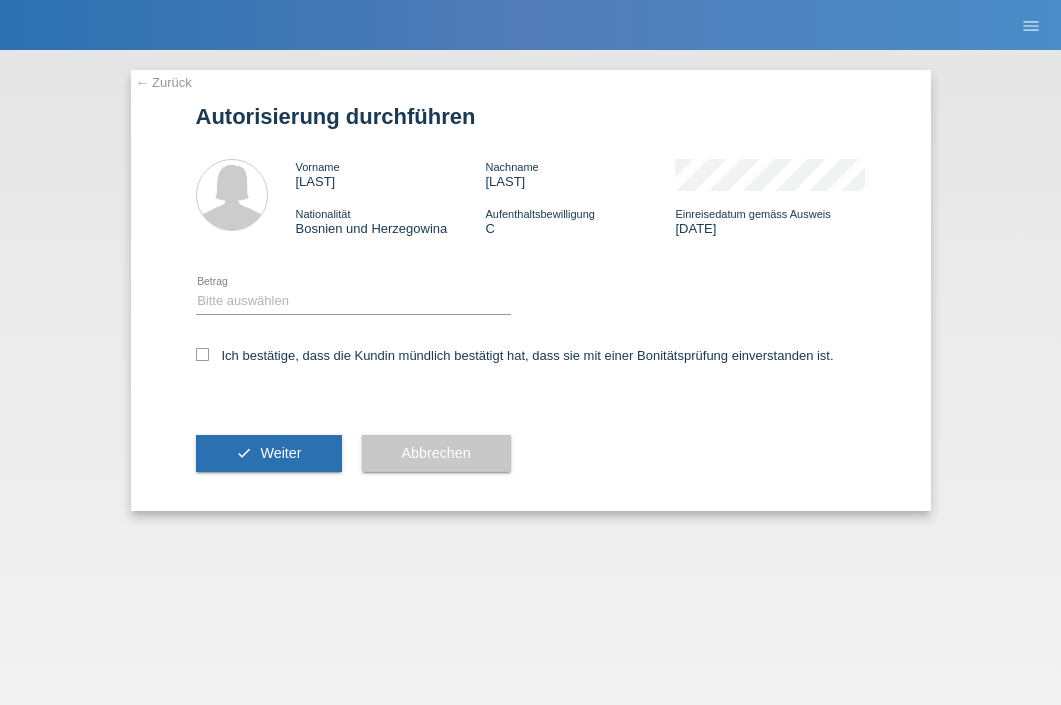 scroll, scrollTop: 0, scrollLeft: 0, axis: both 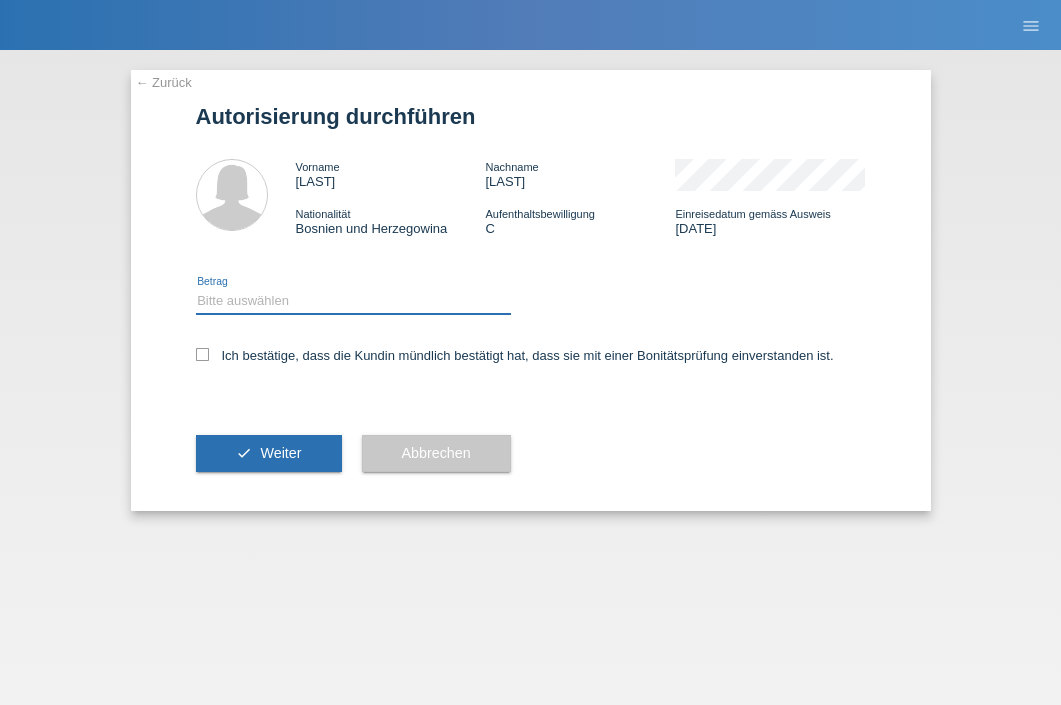 click on "Bitte auswählen
CHF 1.00 - CHF 499.00
CHF 500.00 - CHF 1'999.00
CHF 2'000.00 - CHF 12'000.00" at bounding box center (353, 301) 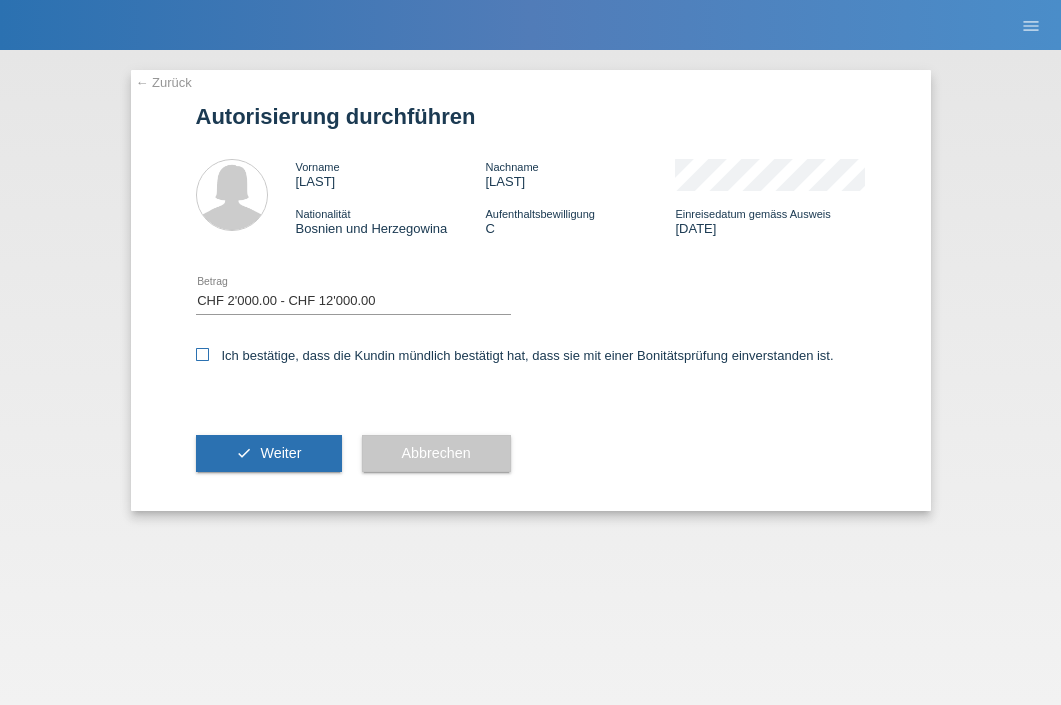 click on "Ich bestätige, dass die Kundin mündlich bestätigt hat, dass sie mit einer Bonitätsprüfung einverstanden ist." at bounding box center [515, 355] 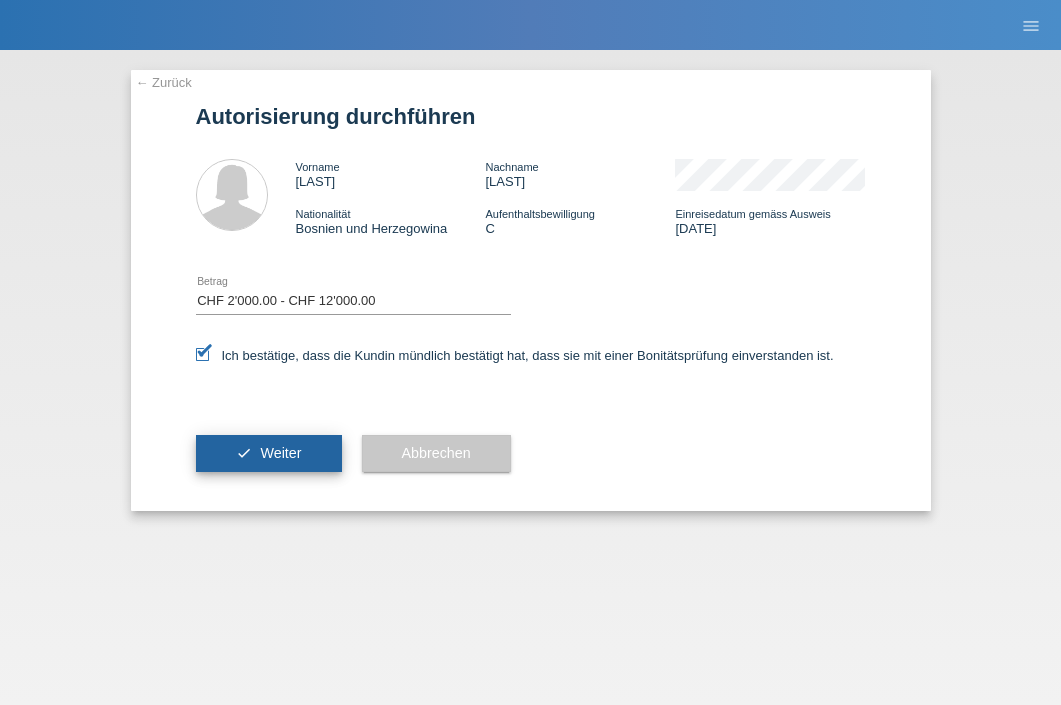 click on "check   Weiter" at bounding box center (269, 454) 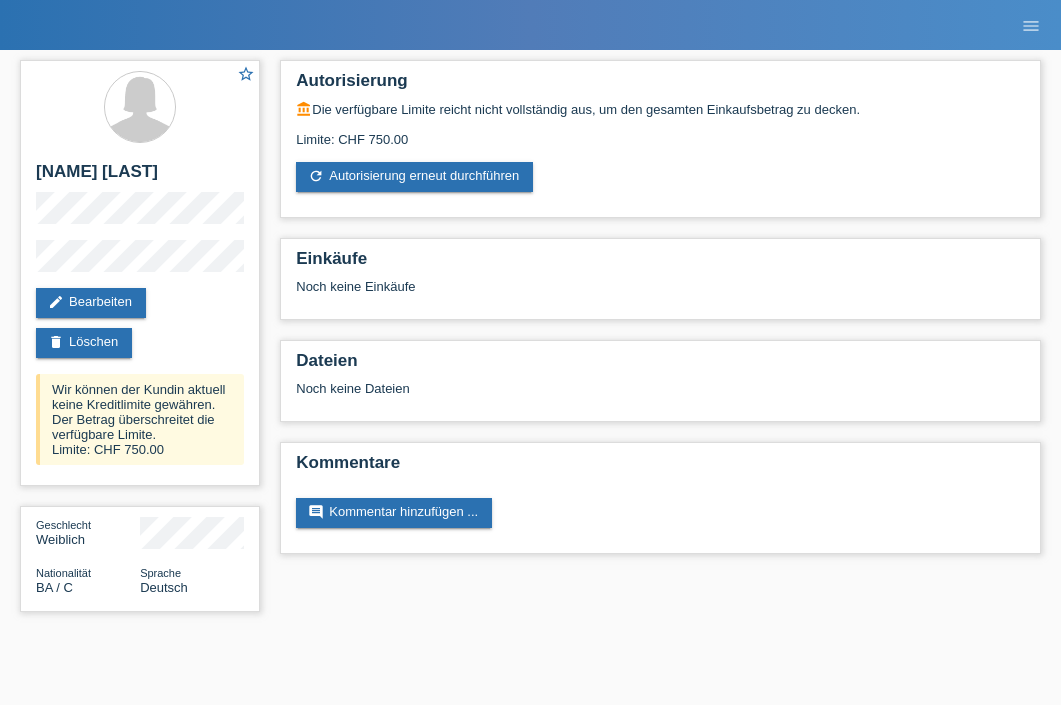 scroll, scrollTop: 0, scrollLeft: 0, axis: both 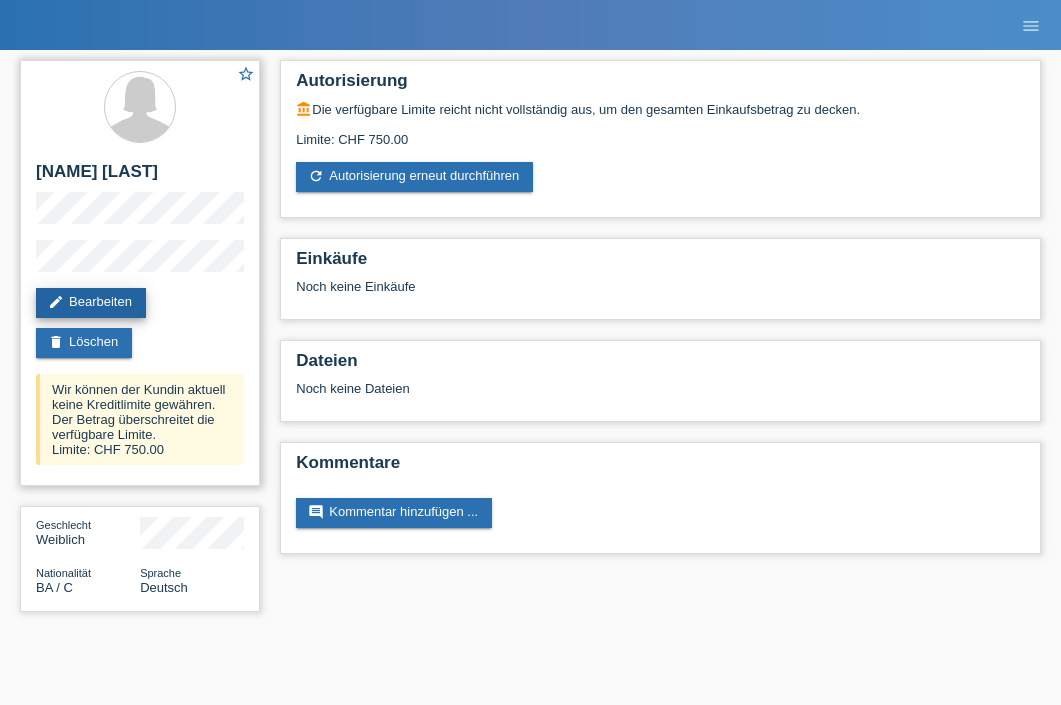click on "edit  Bearbeiten" at bounding box center [91, 303] 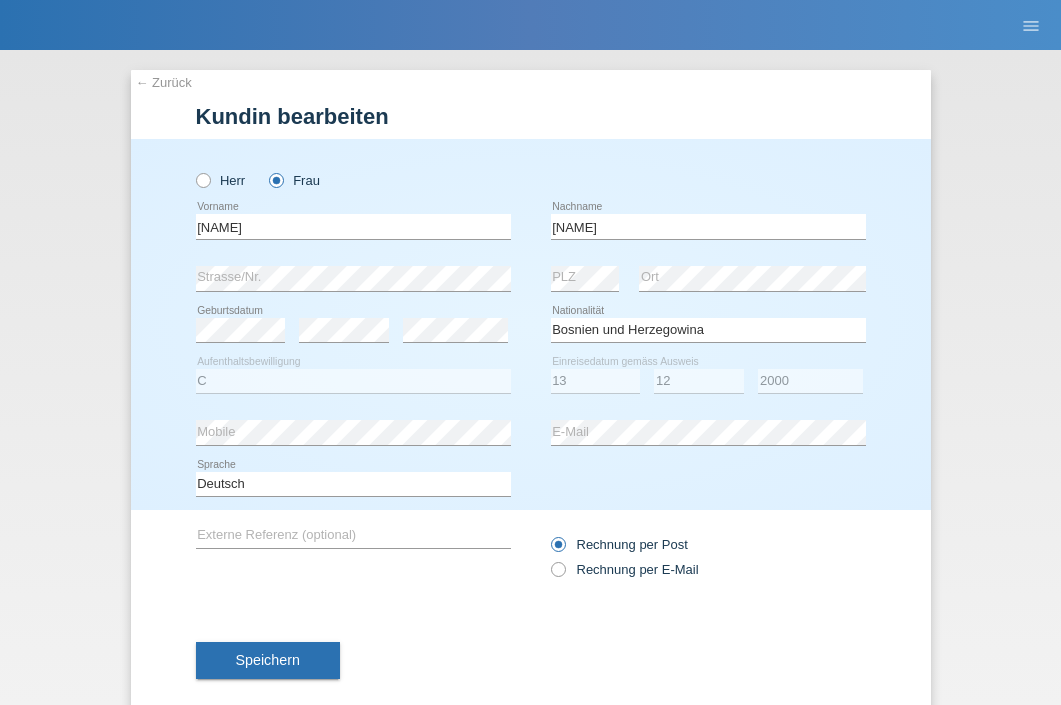 select on "BA" 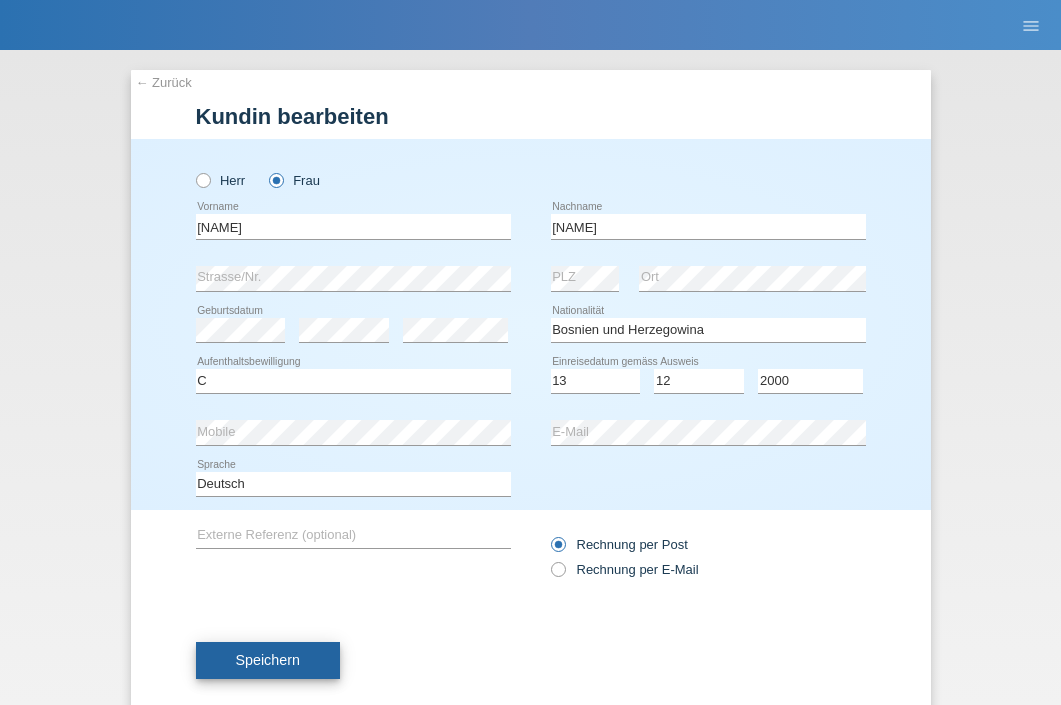 click on "Speichern" at bounding box center [268, 660] 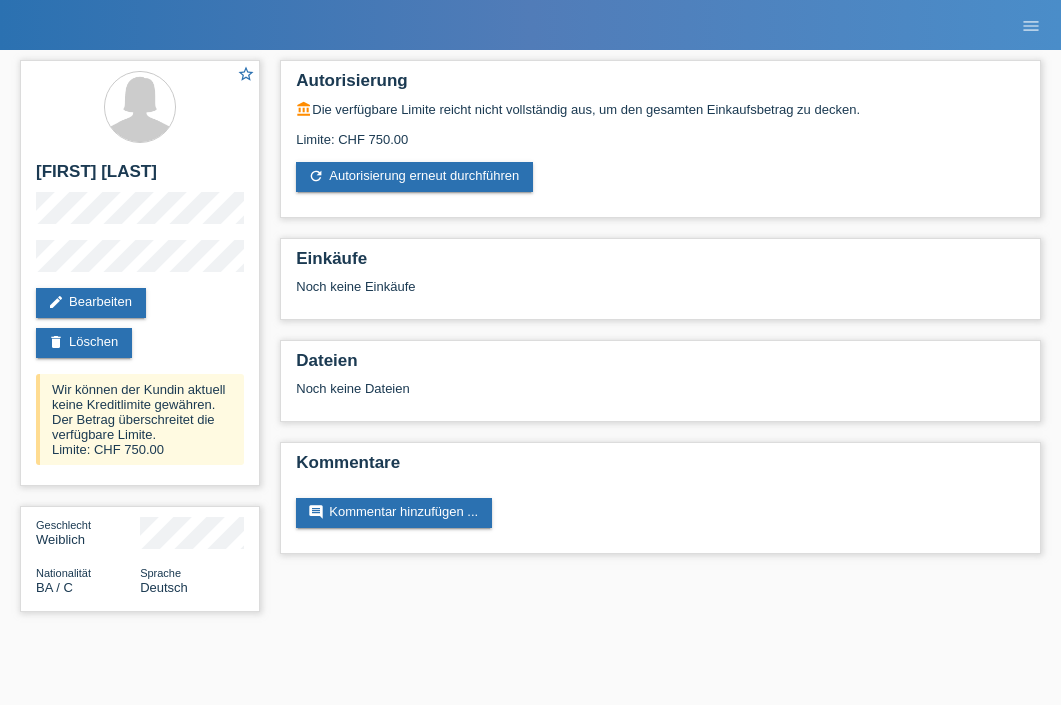 scroll, scrollTop: 0, scrollLeft: 0, axis: both 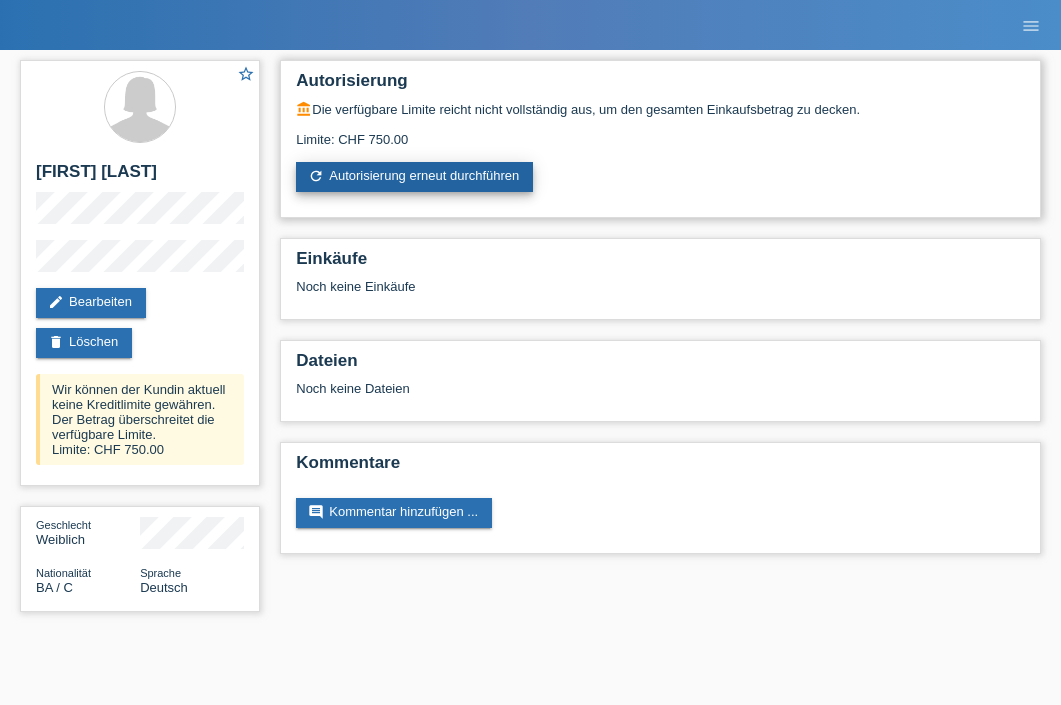 click on "refresh  Autorisierung erneut durchführen" at bounding box center [414, 177] 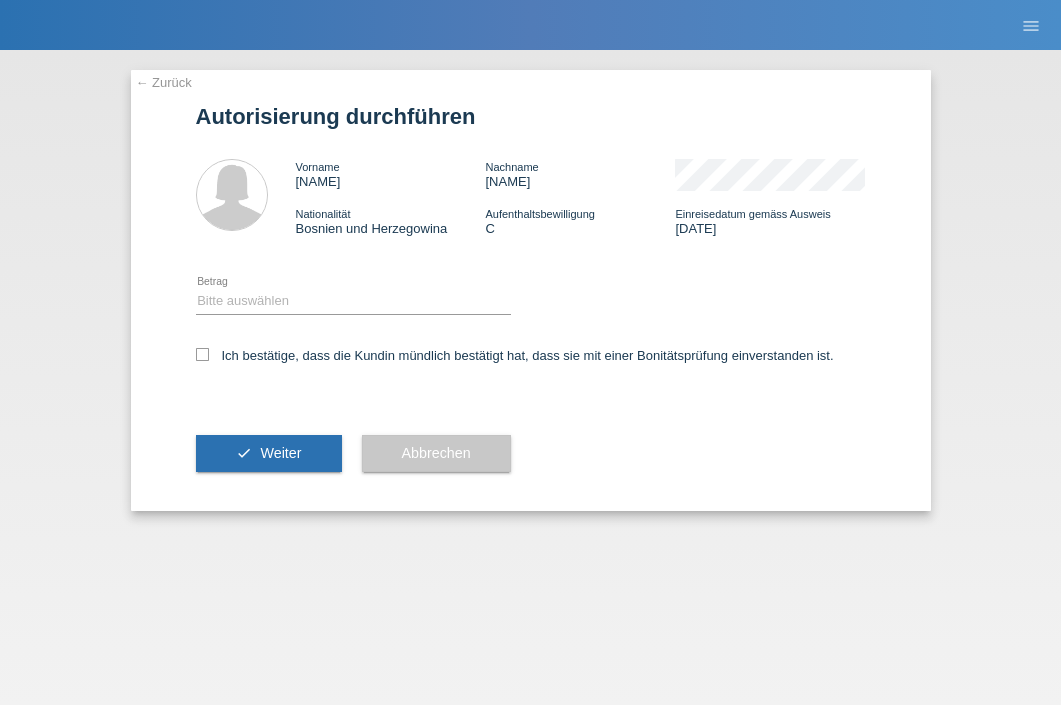 scroll, scrollTop: 0, scrollLeft: 0, axis: both 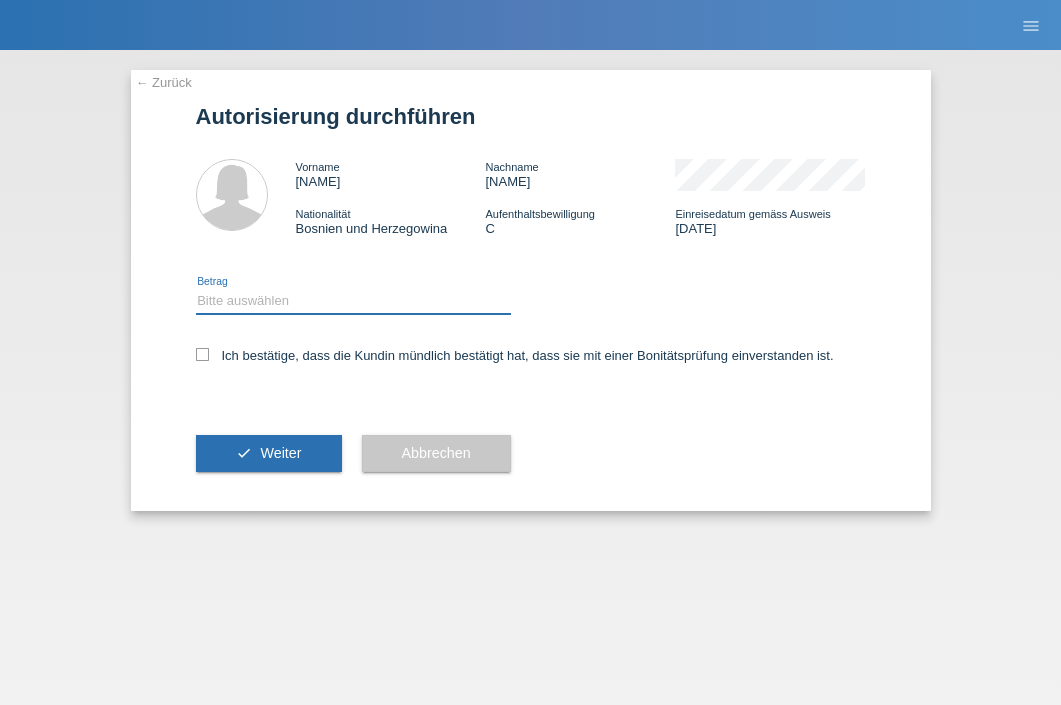 click on "Bitte auswählen
CHF 1.00 - CHF 499.00
CHF 500.00 - CHF 1'999.00
CHF 2'000.00 - CHF 12'000.00" at bounding box center (353, 301) 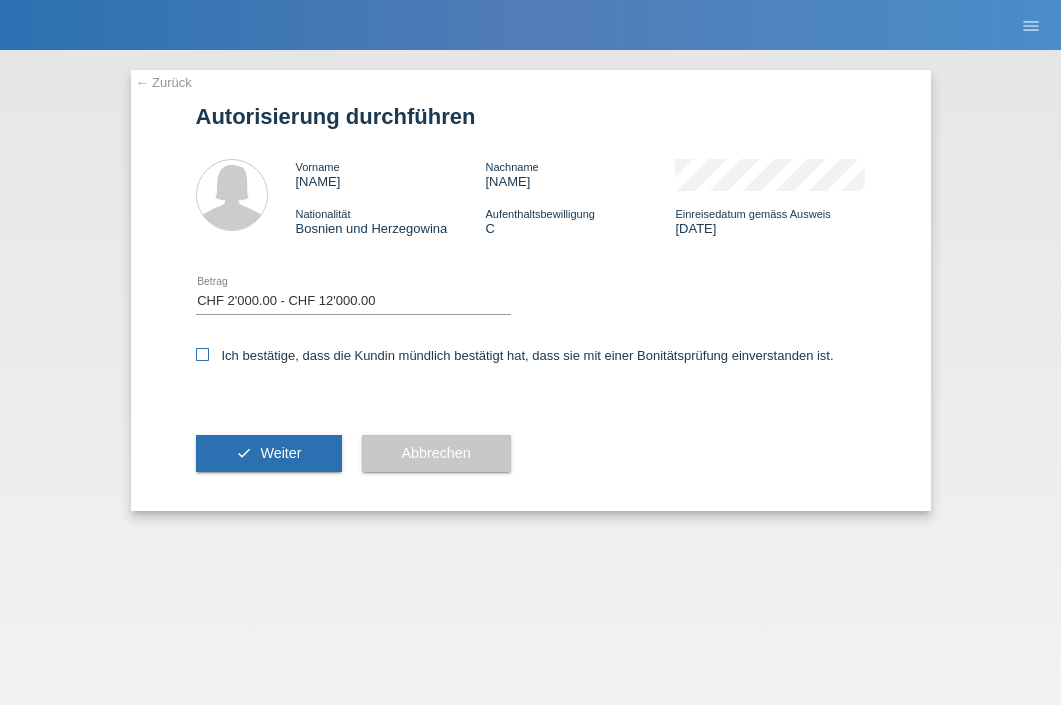 click on "Ich bestätige, dass die Kundin mündlich bestätigt hat, dass sie mit einer Bonitätsprüfung einverstanden ist." at bounding box center [515, 355] 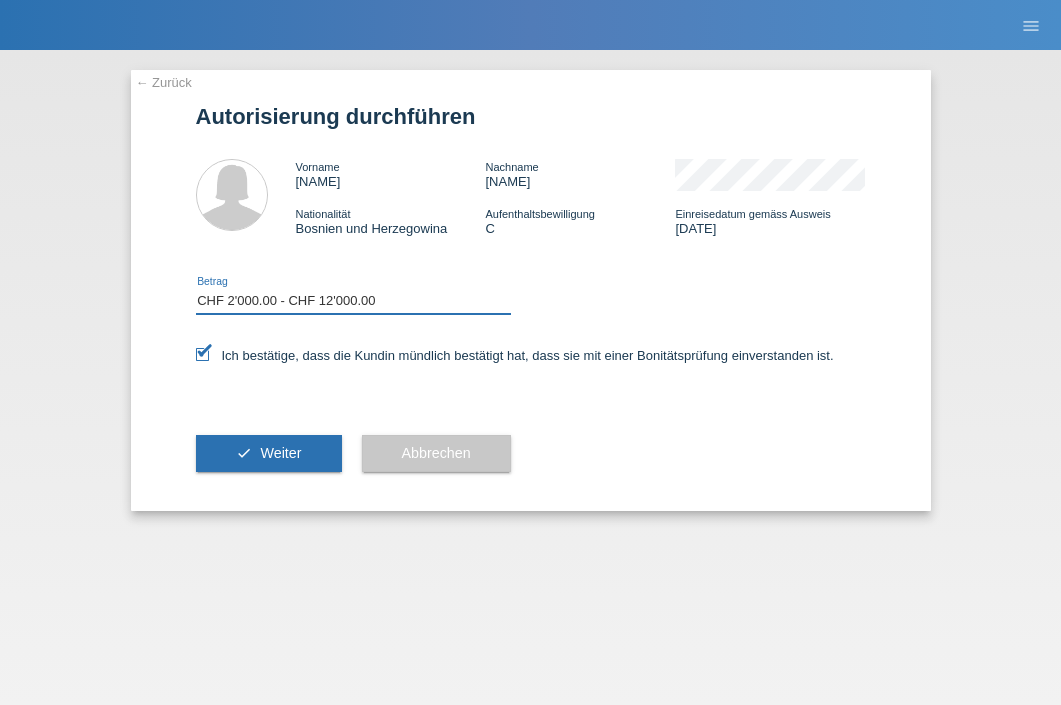click on "Bitte auswählen
CHF 1.00 - CHF 499.00
CHF 500.00 - CHF 1'999.00
CHF 2'000.00 - CHF 12'000.00" at bounding box center (353, 301) 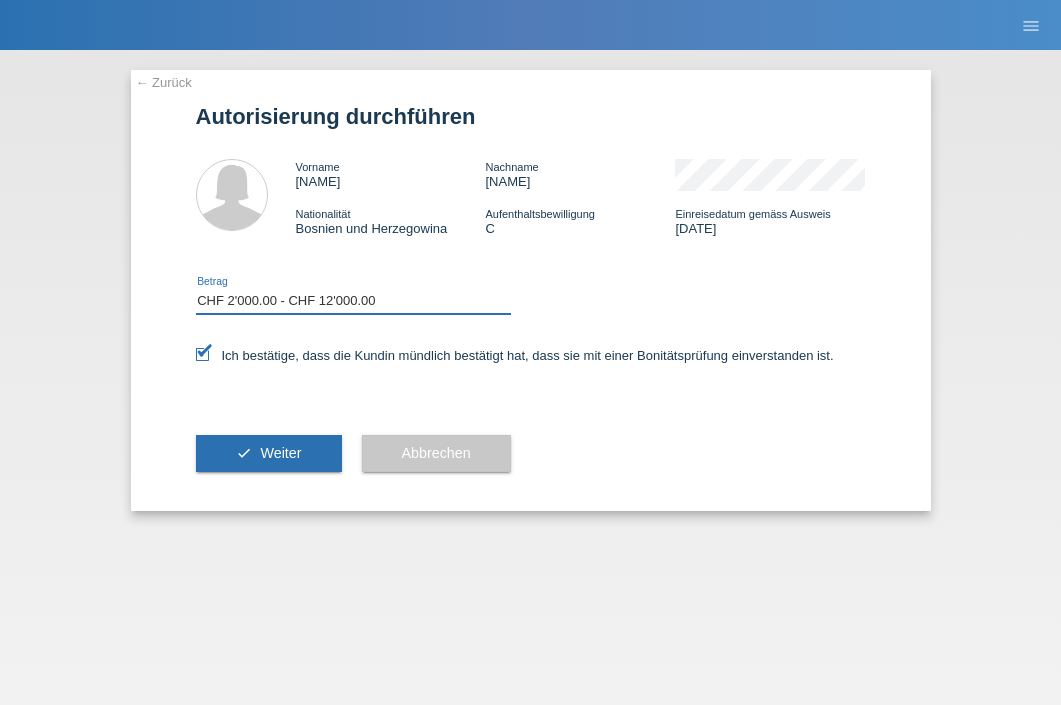select on "2" 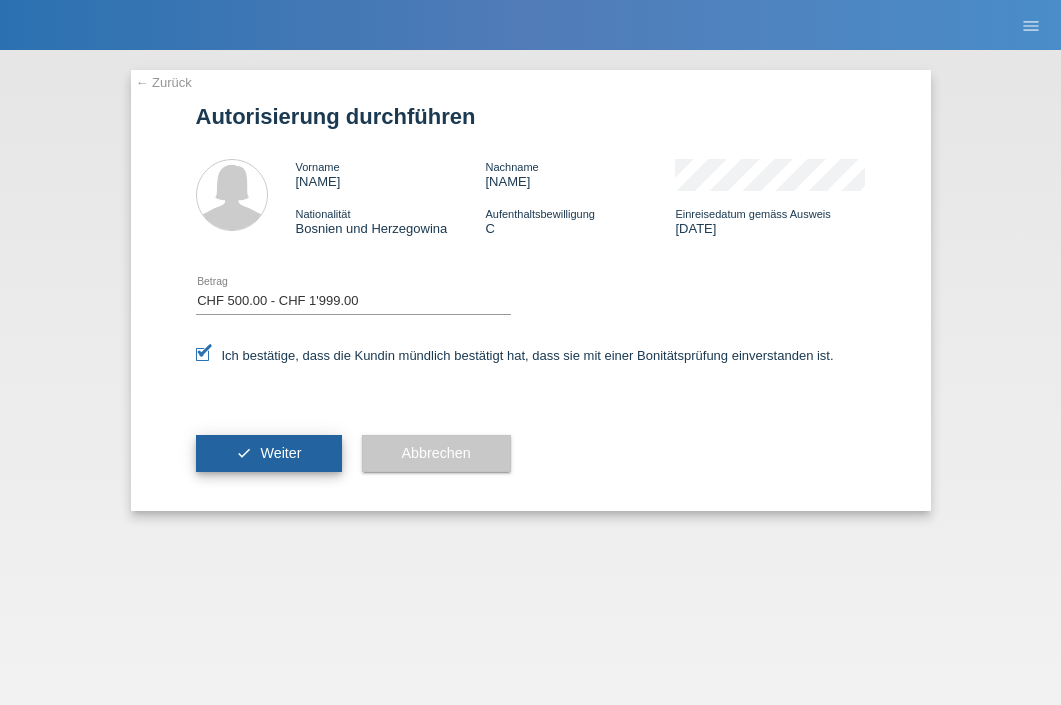 click on "Weiter" at bounding box center [280, 453] 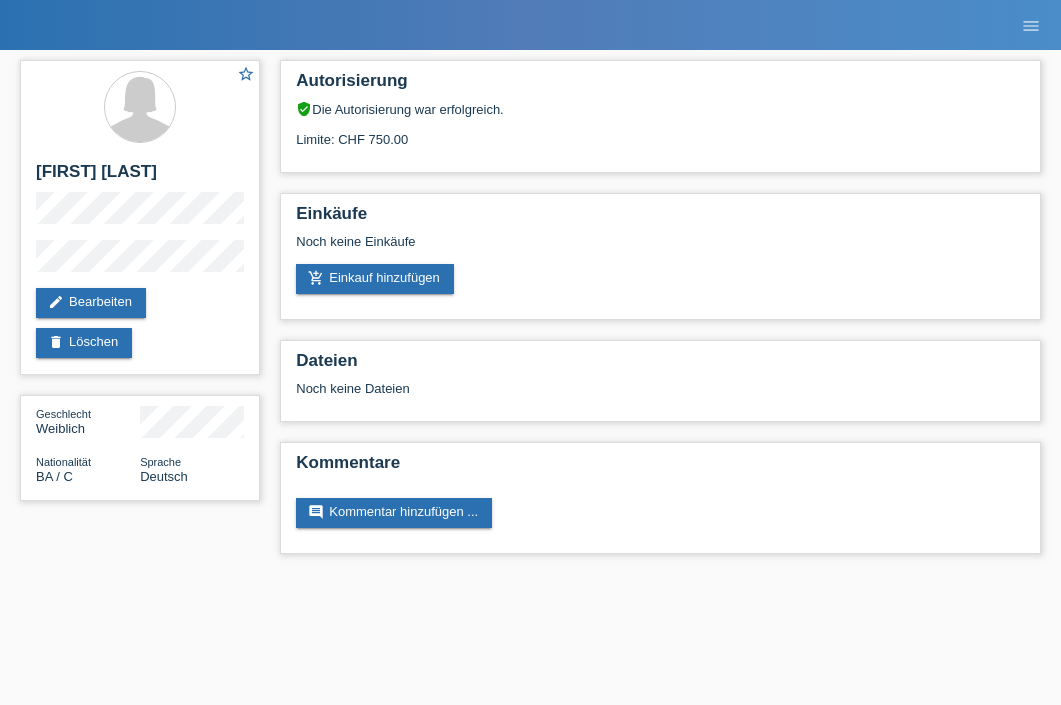 scroll, scrollTop: 0, scrollLeft: 0, axis: both 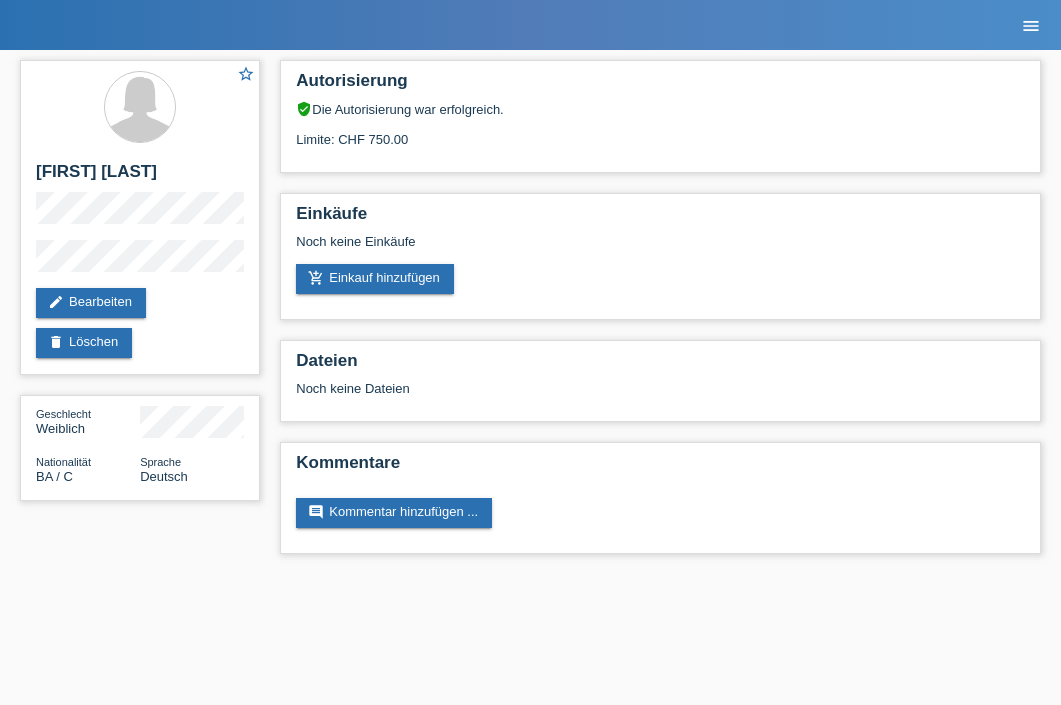click on "menu" at bounding box center [1031, 26] 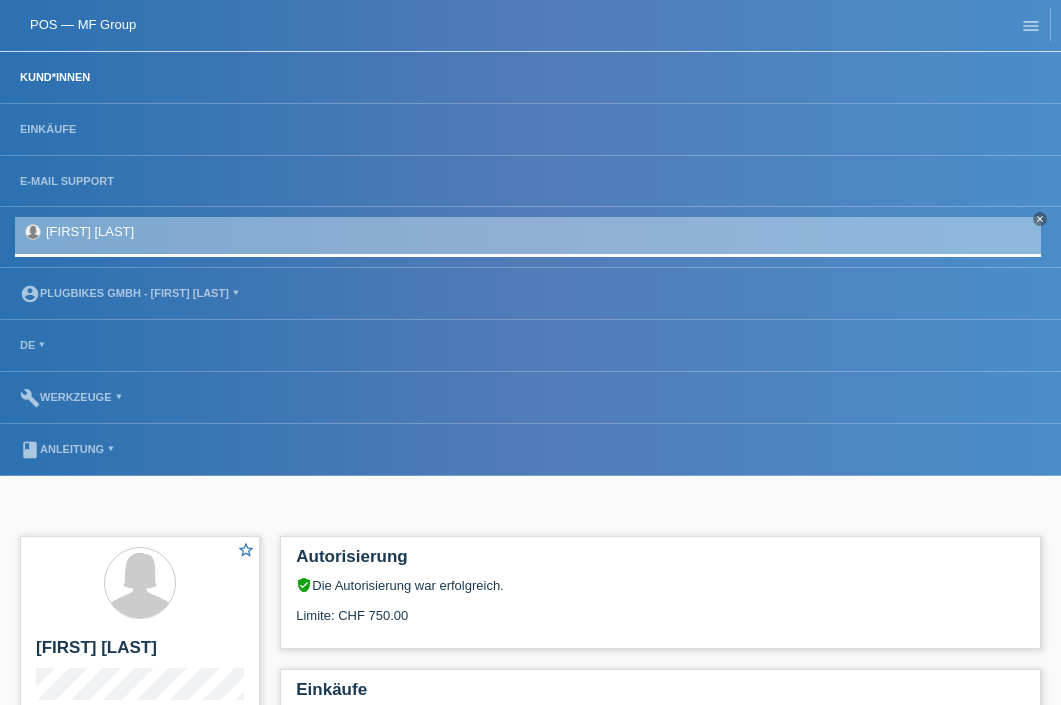 click on "Kund*innen" at bounding box center (55, 77) 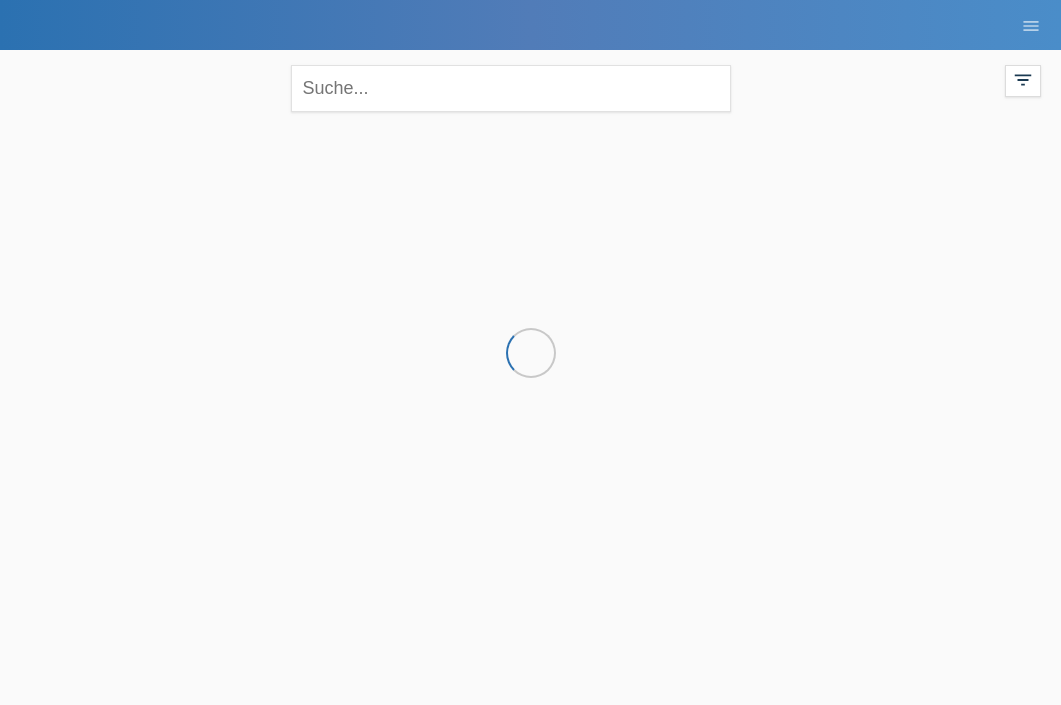 scroll, scrollTop: 0, scrollLeft: 0, axis: both 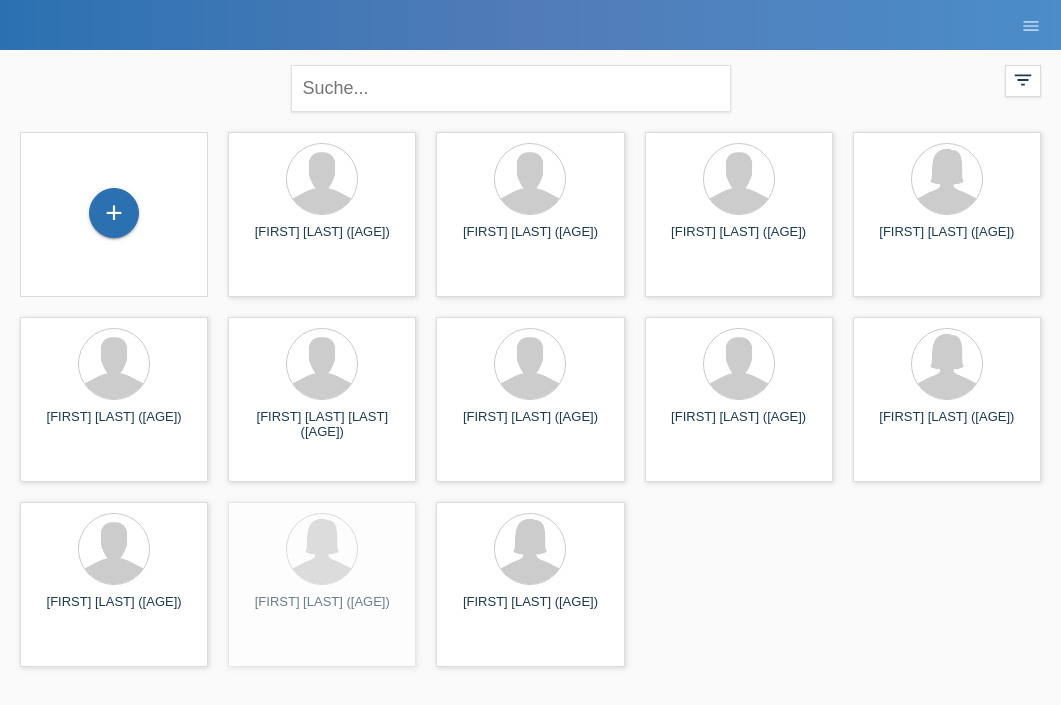 click on "+" at bounding box center [114, 214] 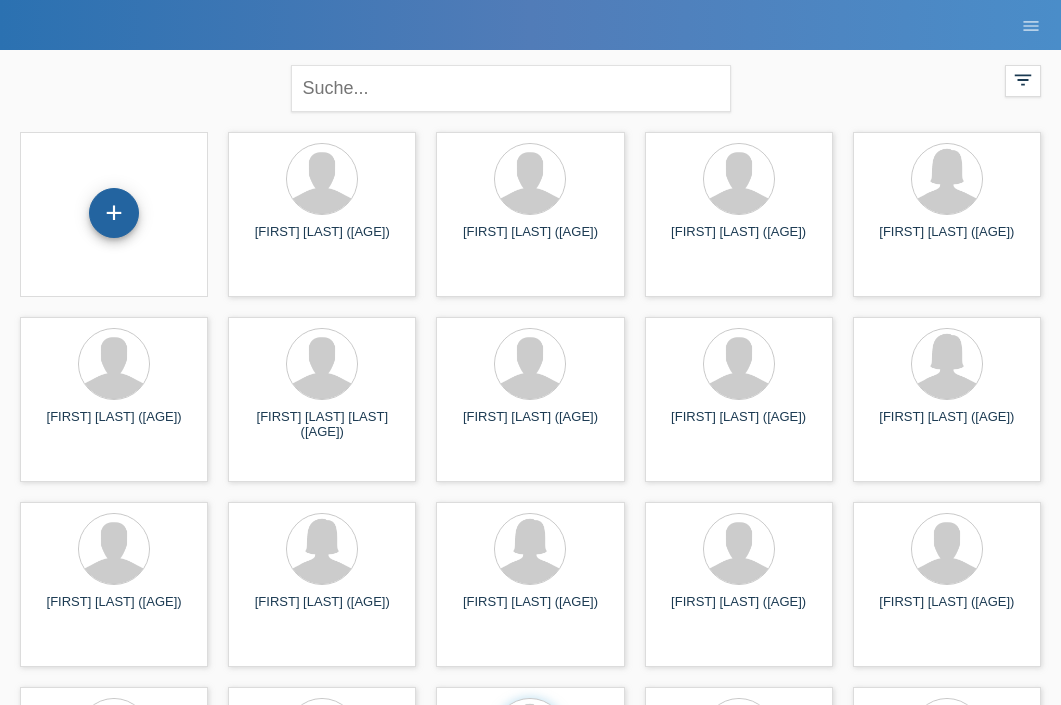 click on "+" at bounding box center (114, 213) 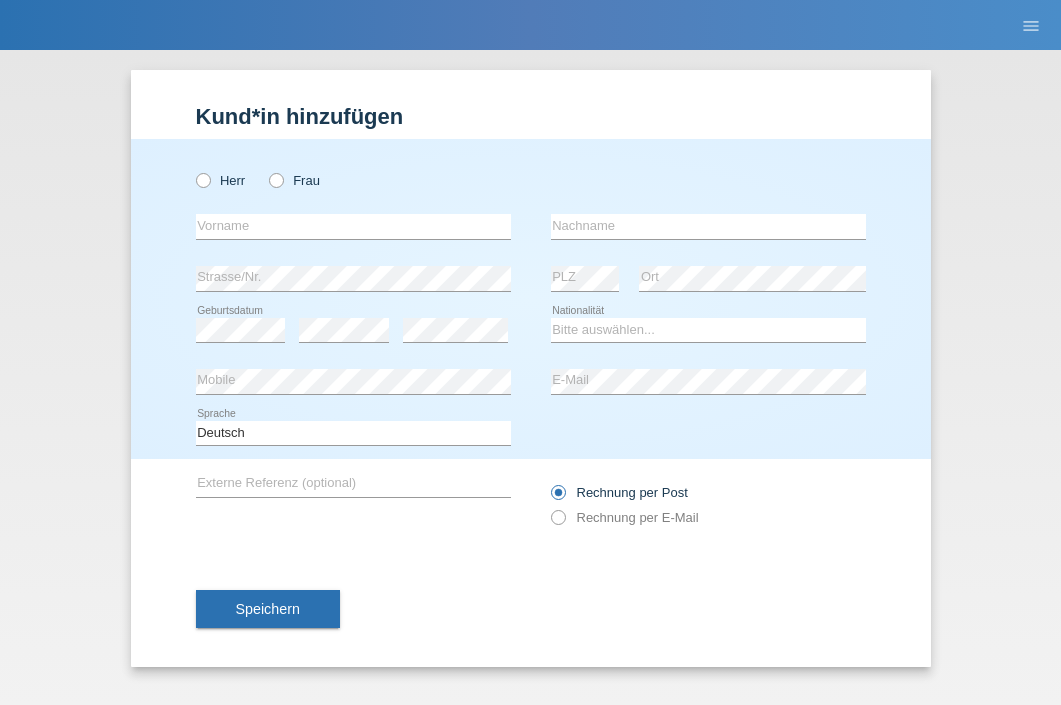 scroll, scrollTop: 0, scrollLeft: 0, axis: both 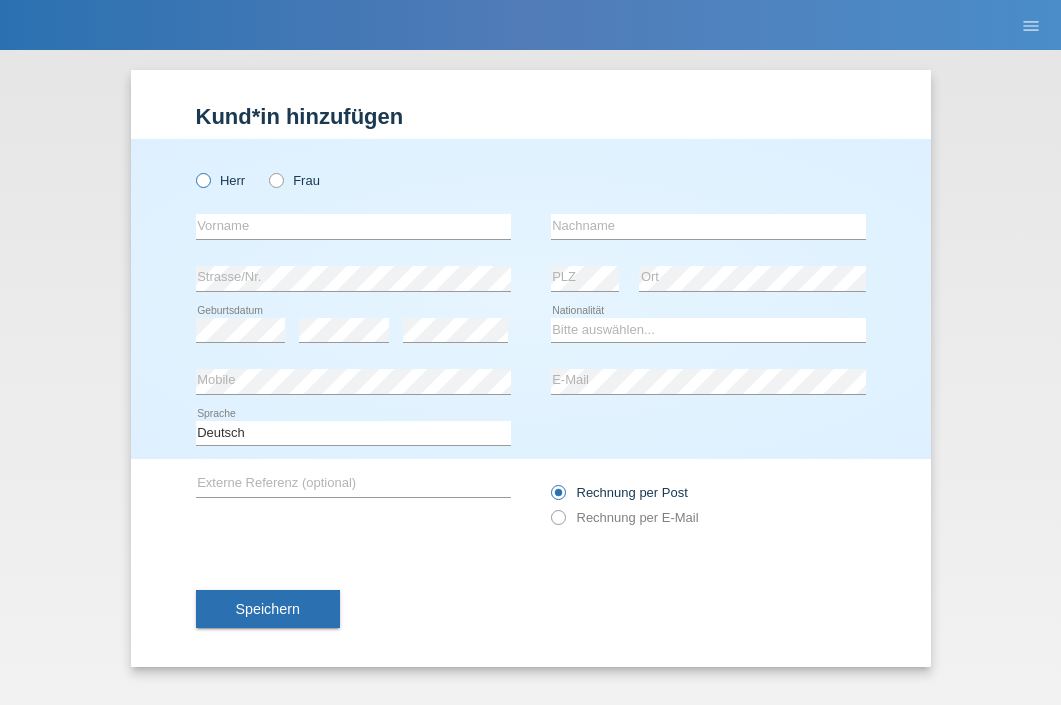 click on "Herr" at bounding box center (221, 180) 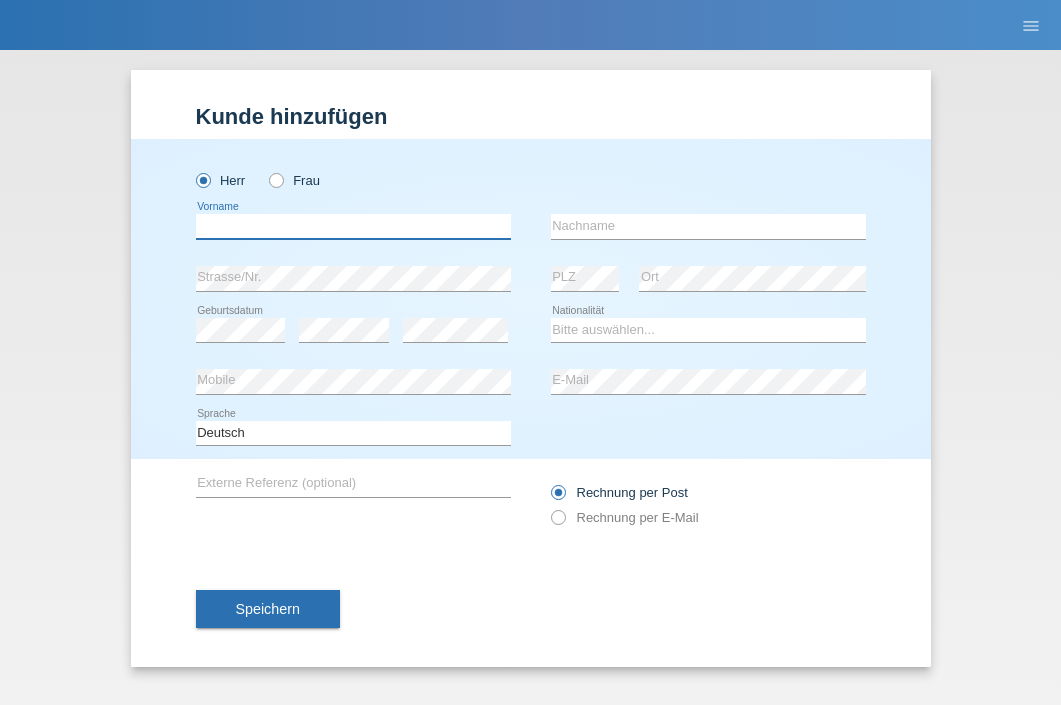 click at bounding box center (353, 226) 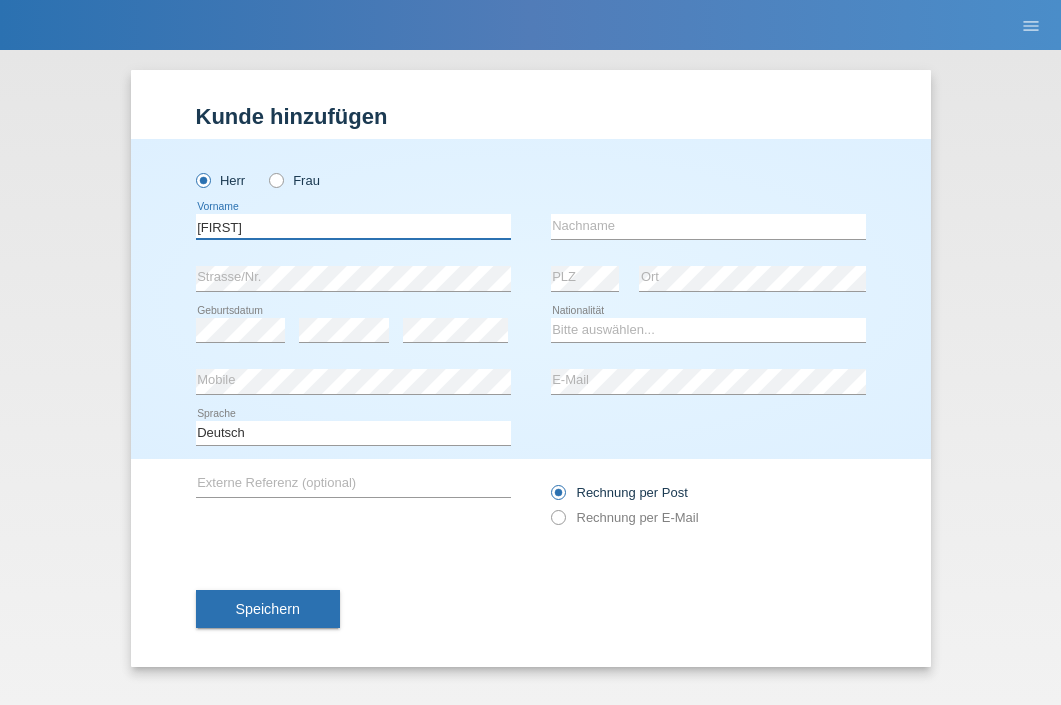 type on "[FIRST]" 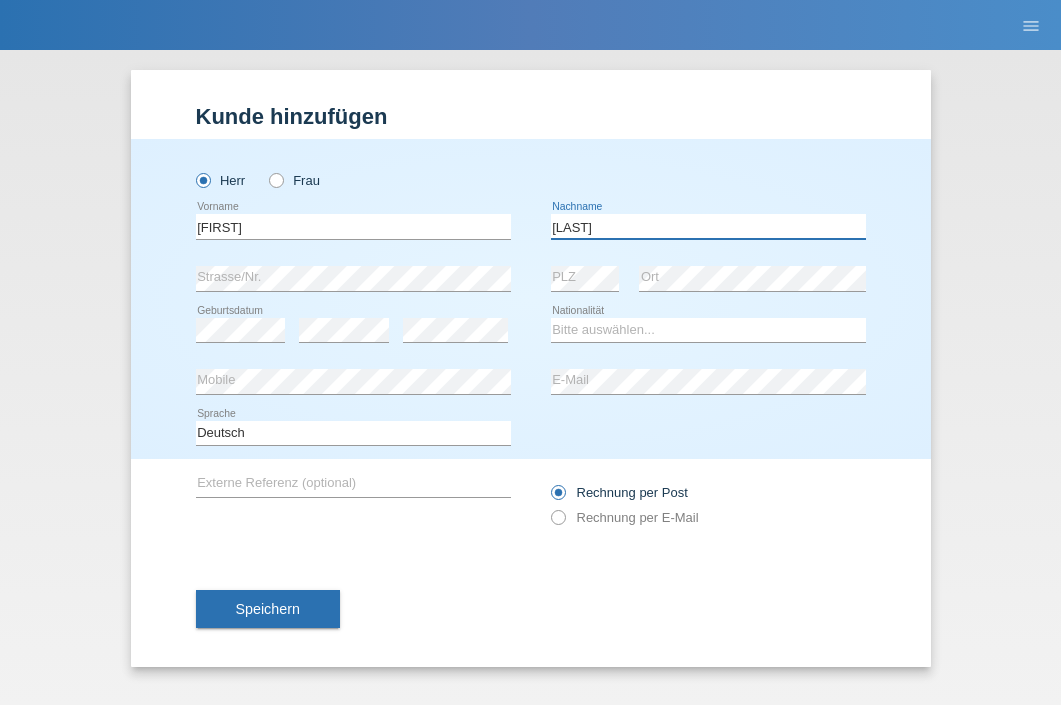 type on "[LAST]" 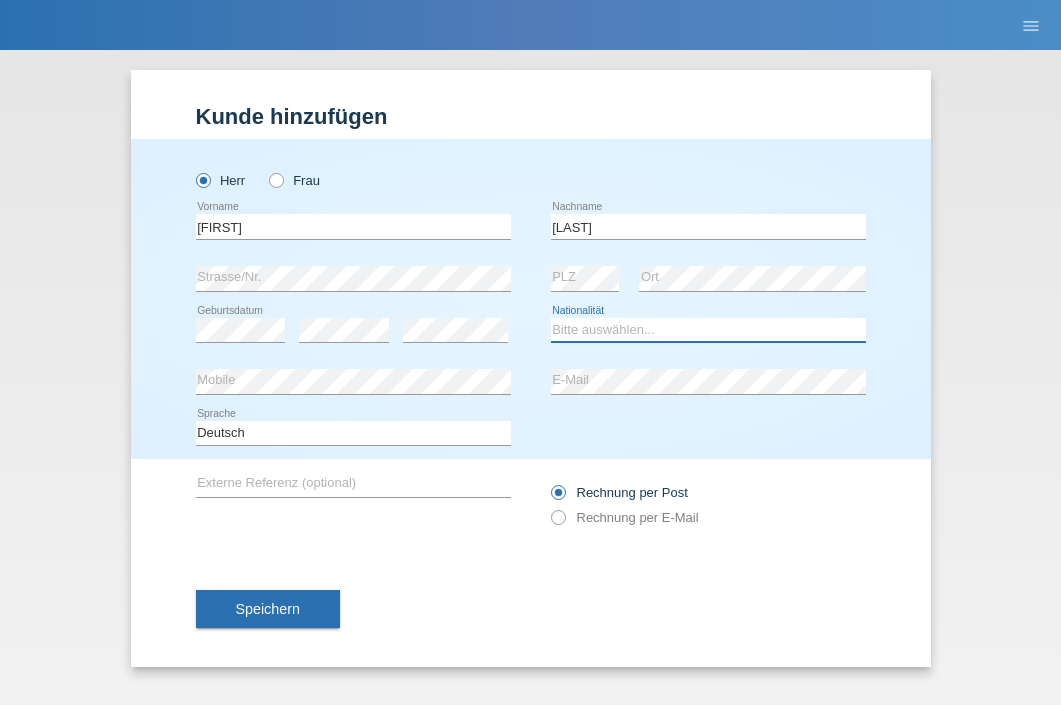click on "Bitte auswählen...
Schweiz
Deutschland
Liechtenstein
Österreich
------------
Afghanistan
Ägypten
Åland
Albanien
Algerien" at bounding box center (708, 330) 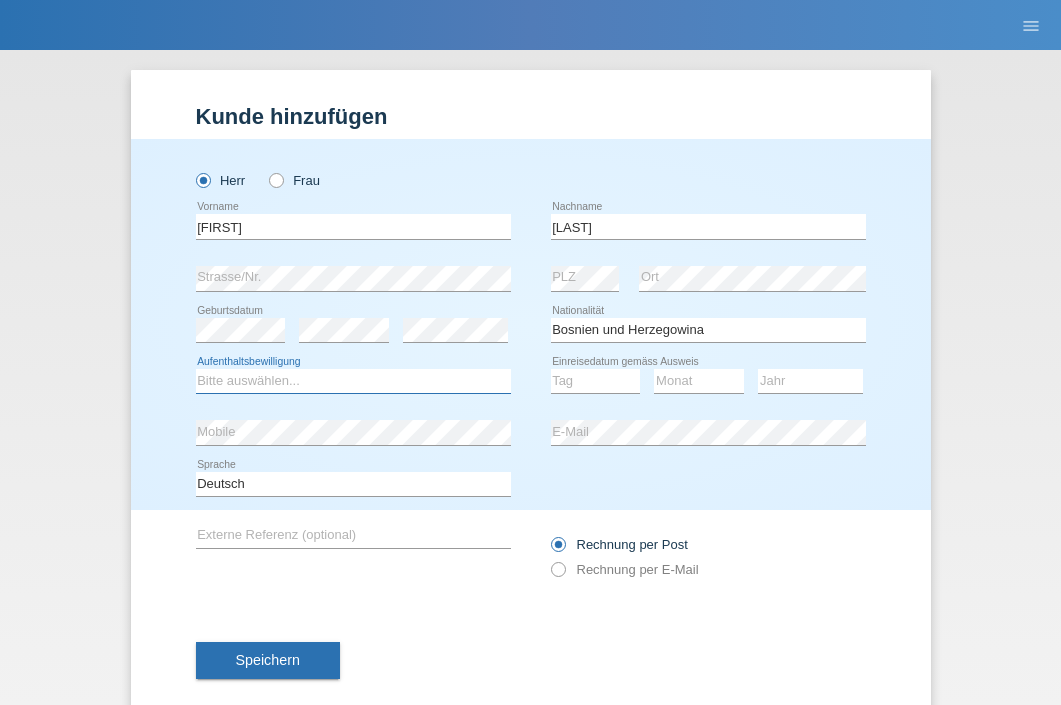 click on "Bitte auswählen...
C
B
B - Flüchtlingsstatus
Andere" at bounding box center (353, 381) 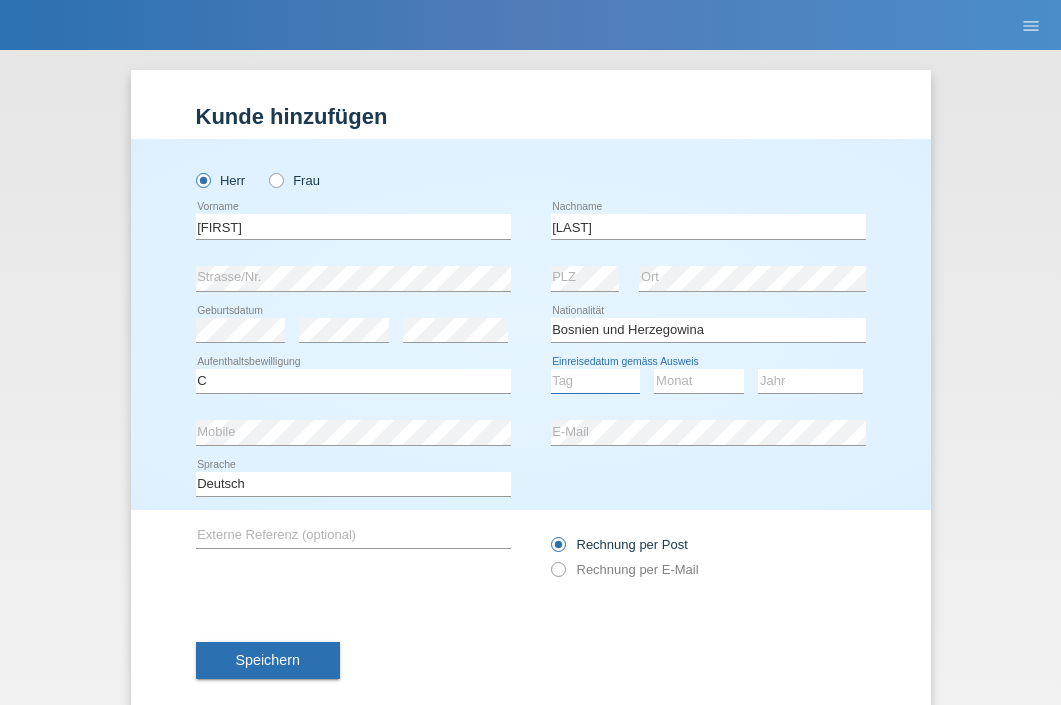 click on "Tag
01
02
03
04
05
06
07
08
09
10 11" at bounding box center [596, 381] 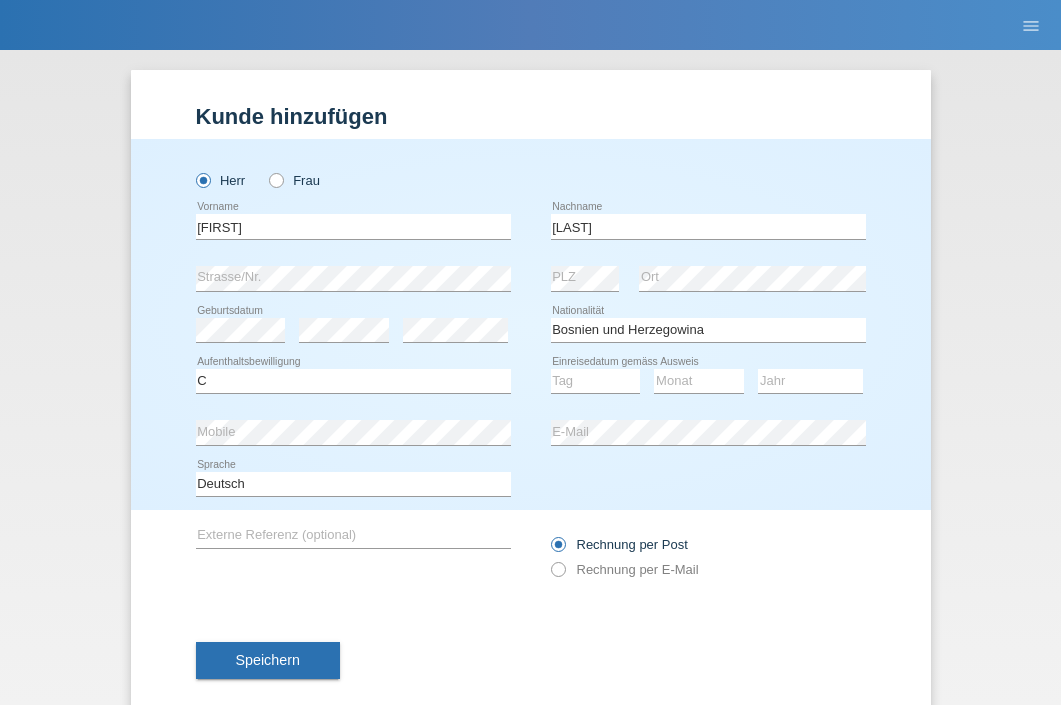 click on "Tag
01
02
03
04
05
06
07
08
09 10 11 12 13 14 15 16" at bounding box center (596, 381) 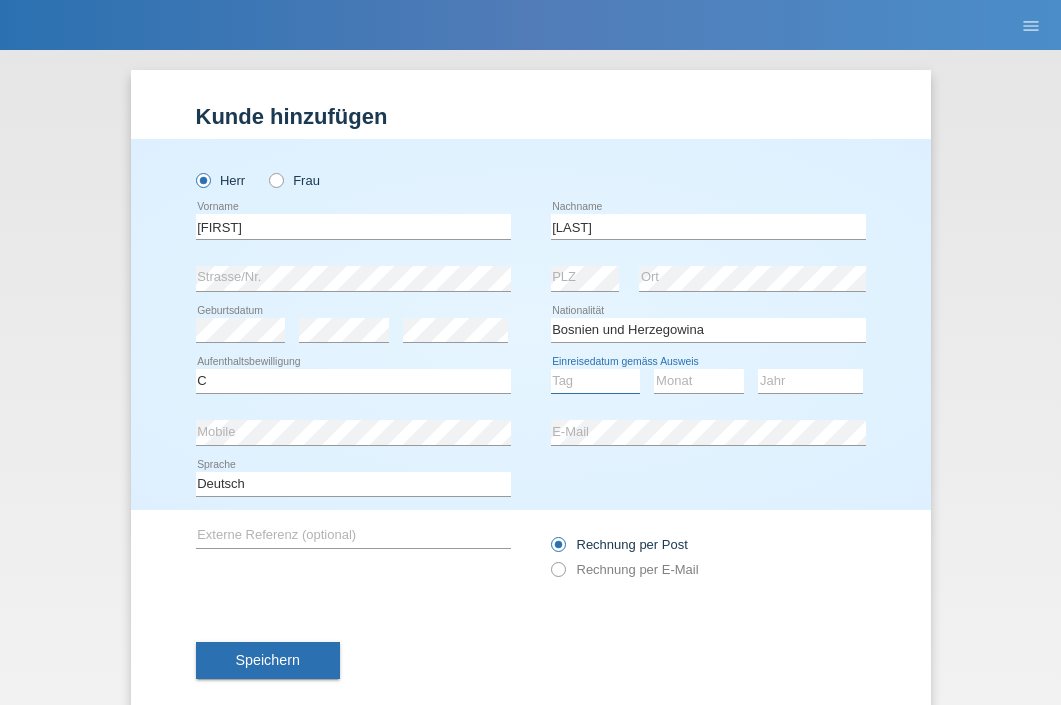 click on "Tag
01
02
03
04
05
06
07
08
09
10 11" at bounding box center (596, 381) 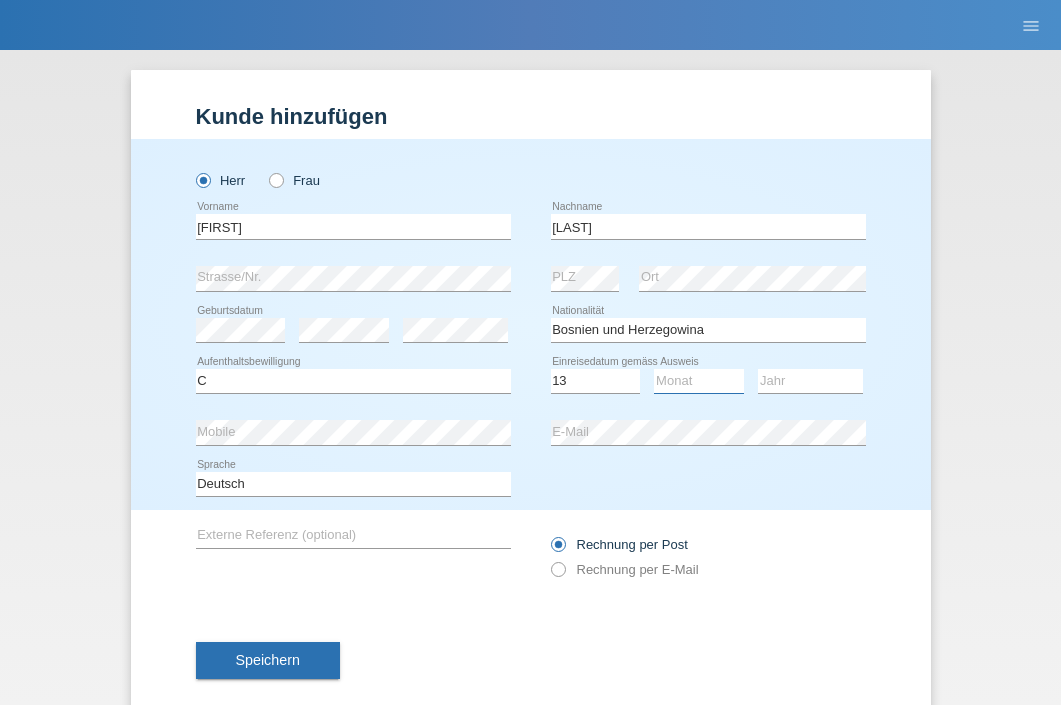 click on "Monat
01
02
03
04
05
06
07
08
09
10 11" at bounding box center (699, 381) 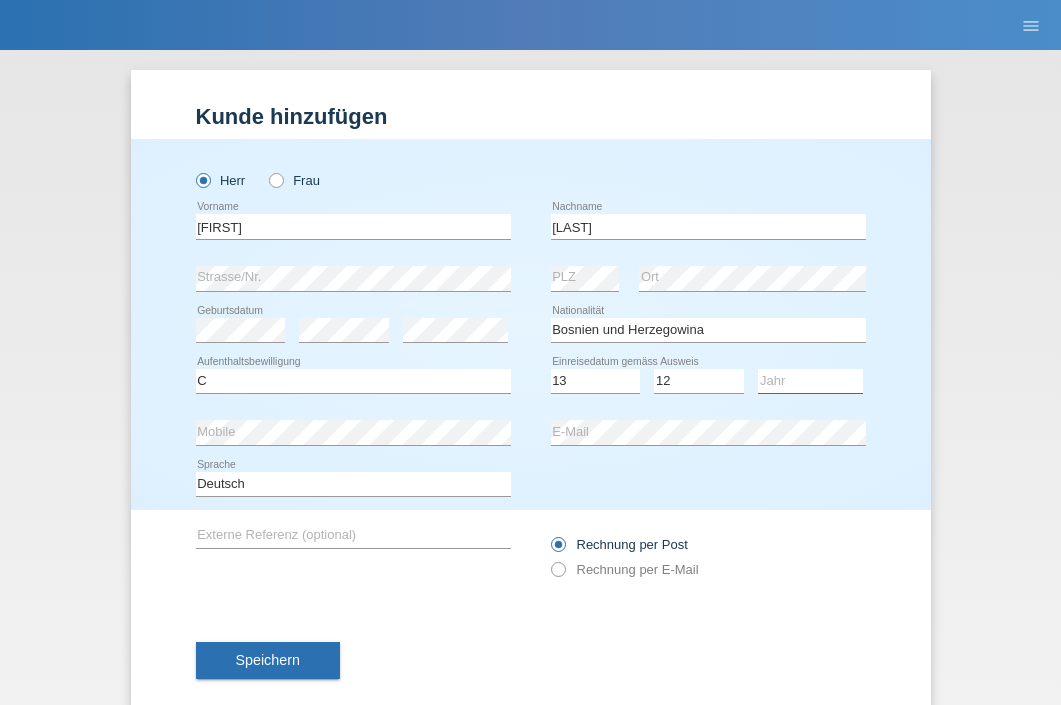 click on "Jahr
2025
2024
2023
2022
2021
2020
2019
2018
2017 2016 2015 2014 2013 2012 2011 2010 2009 2008 2007 2006 2005 2004 2003 2002 2001" at bounding box center (810, 381) 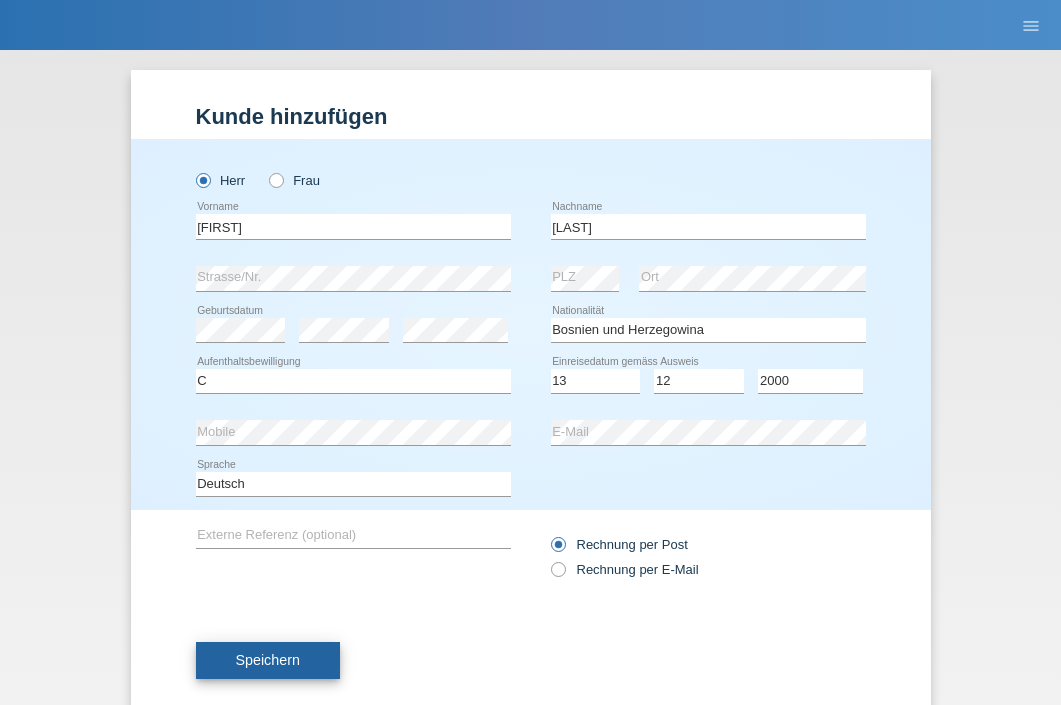 click on "Speichern" at bounding box center [268, 660] 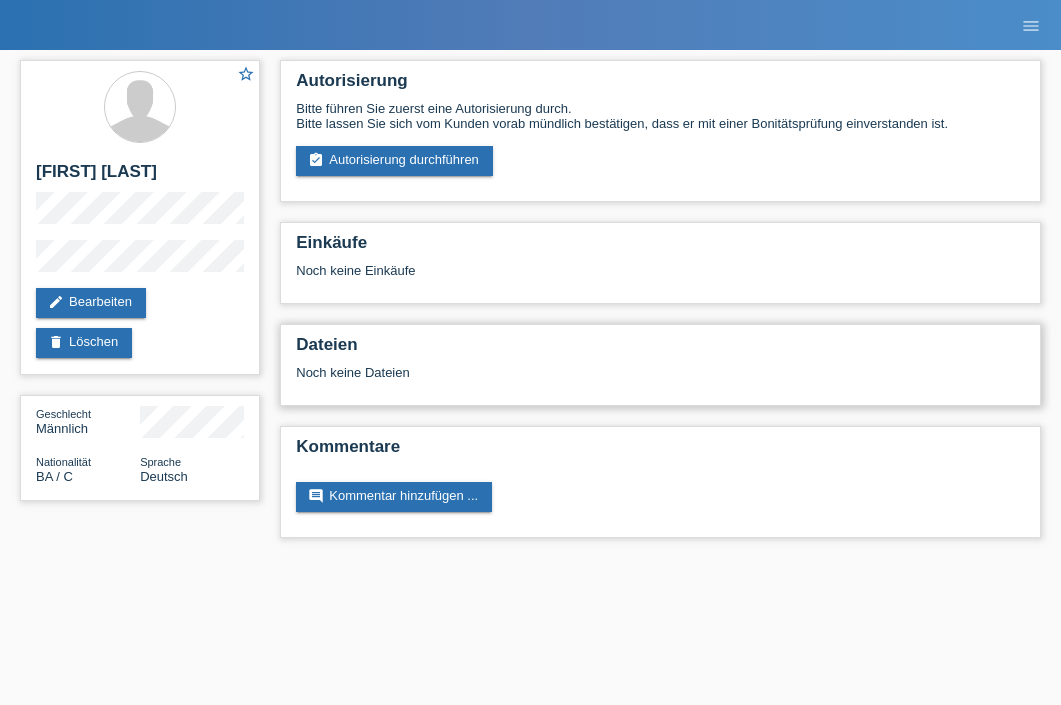scroll, scrollTop: 0, scrollLeft: 0, axis: both 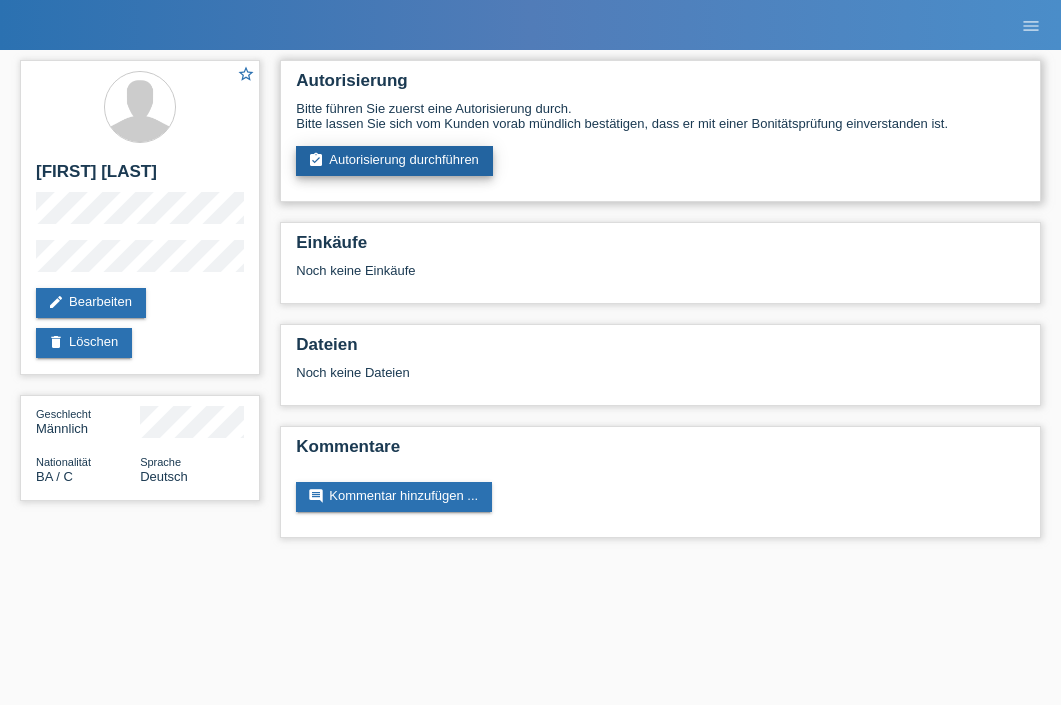 click on "assignment_turned_in  Autorisierung durchführen" at bounding box center (394, 161) 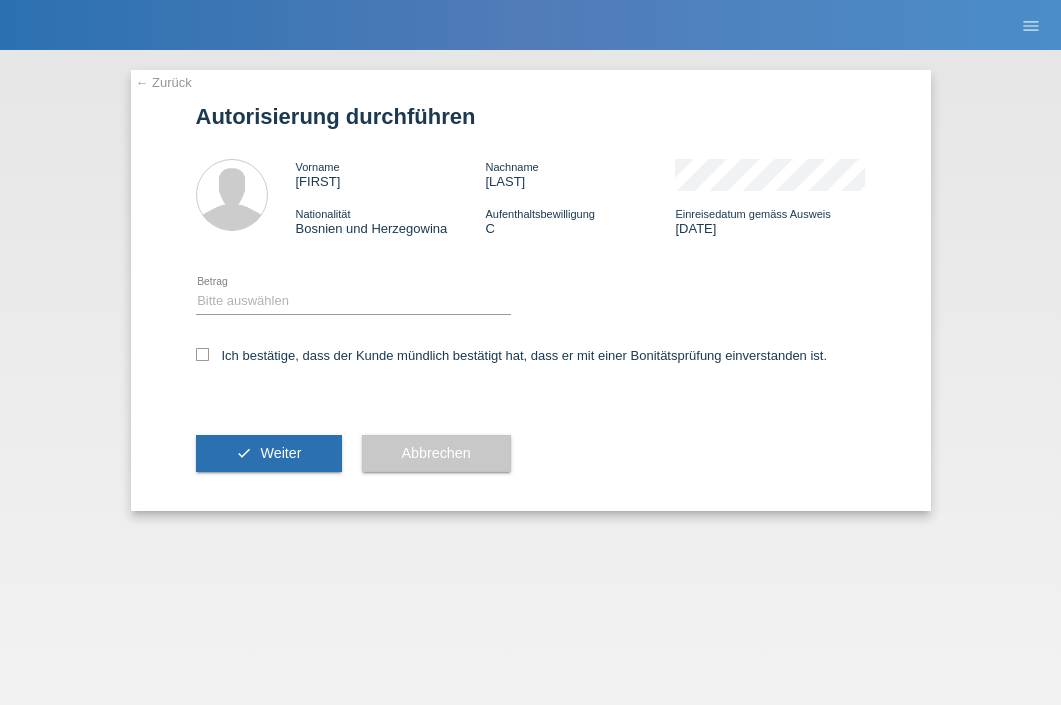 scroll, scrollTop: 0, scrollLeft: 0, axis: both 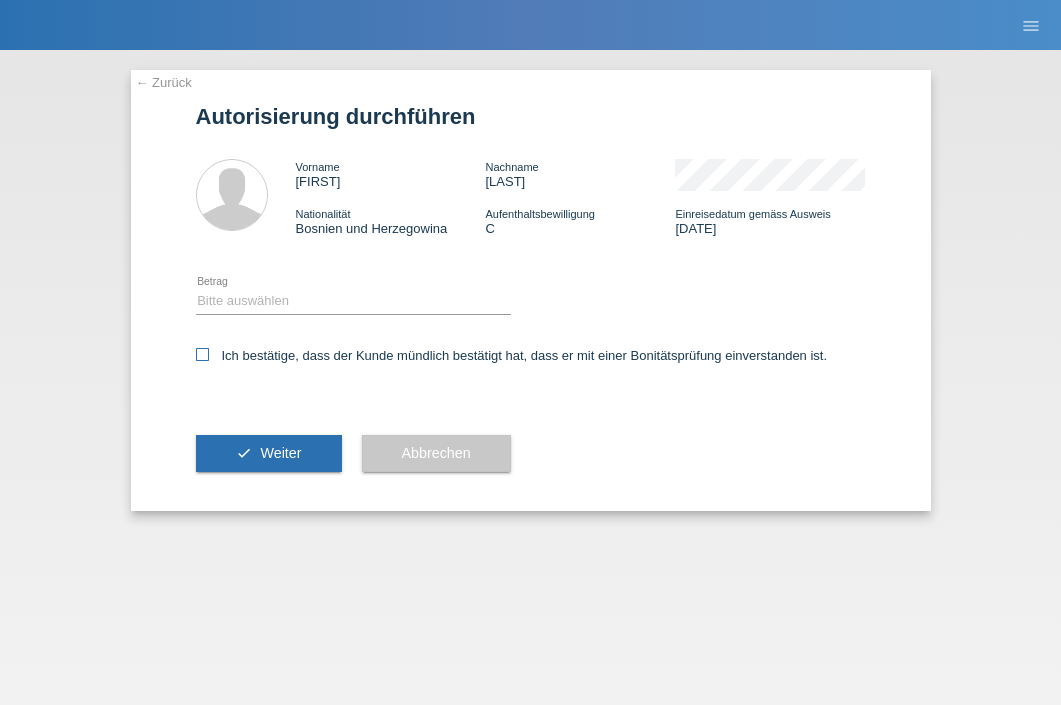 click on "Ich bestätige, dass der Kunde mündlich bestätigt hat, dass er mit einer Bonitätsprüfung einverstanden ist." at bounding box center [512, 355] 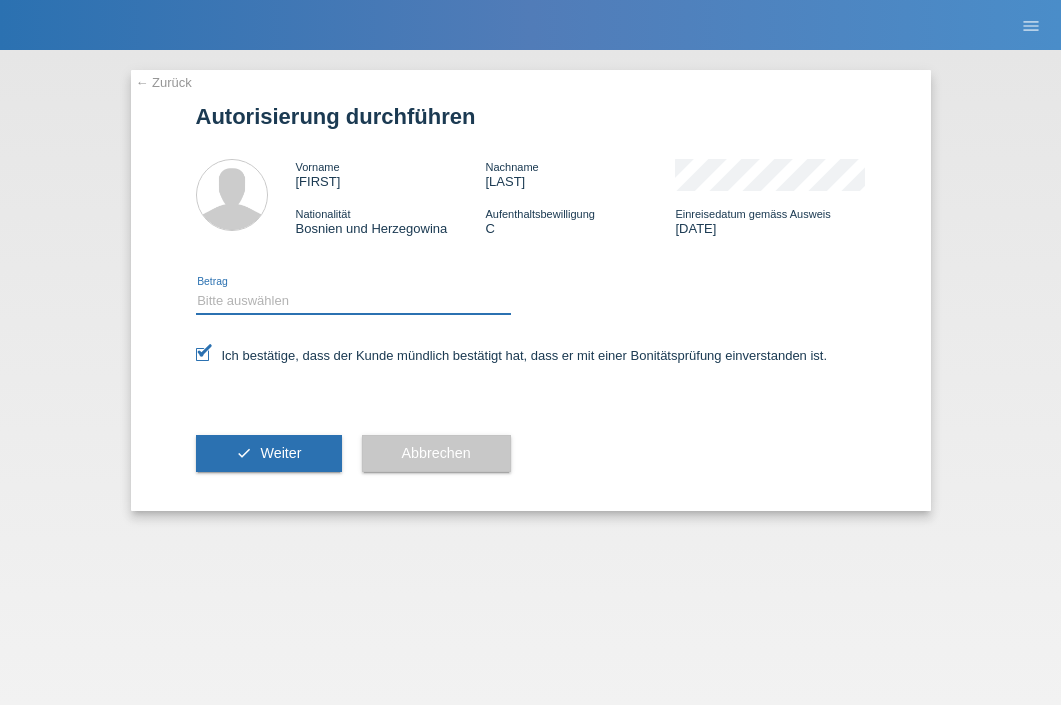 click on "Bitte auswählen
CHF 1.00 - CHF 499.00
CHF 500.00 - CHF 1'999.00
CHF 2'000.00 - CHF 12'000.00" at bounding box center (353, 301) 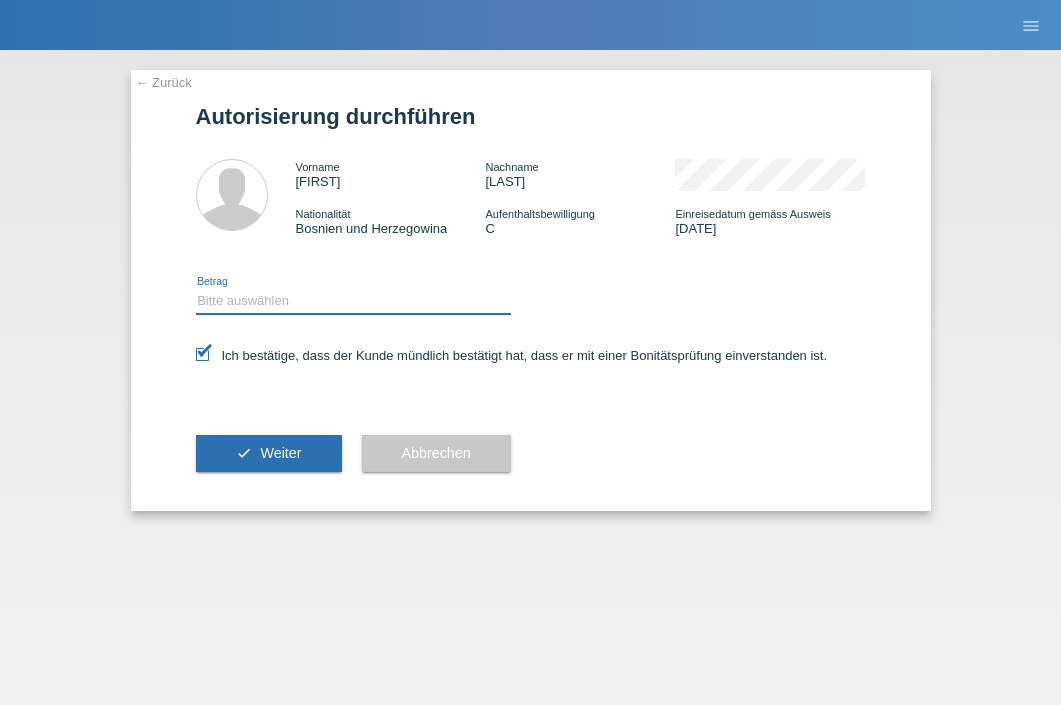 select on "2" 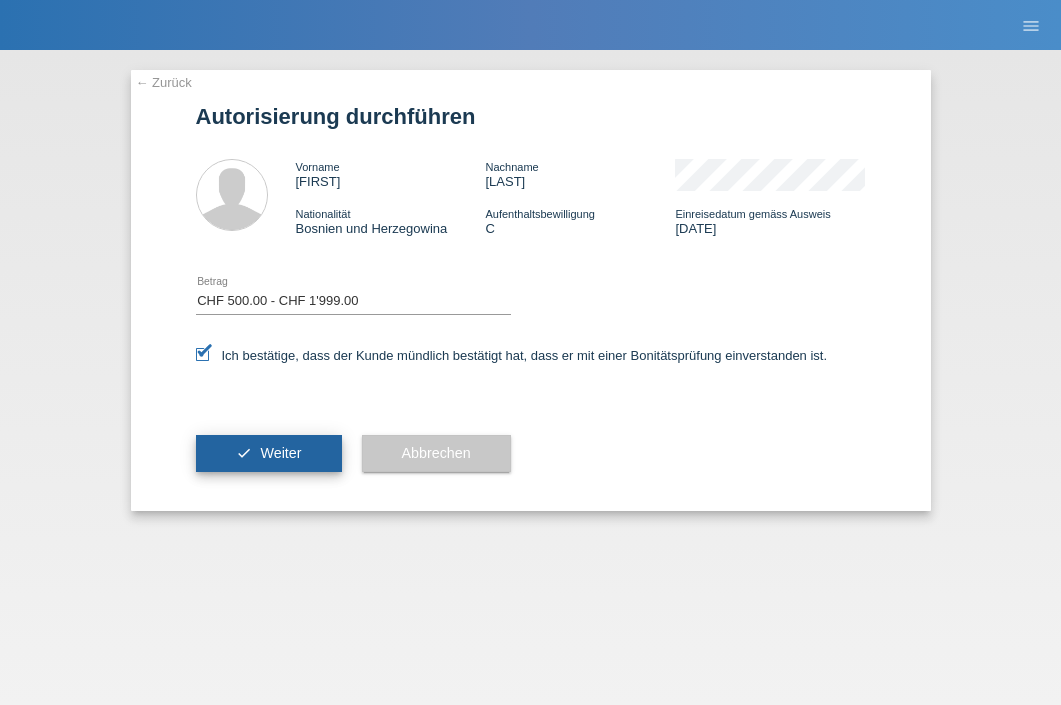 click on "check   Weiter" at bounding box center (269, 454) 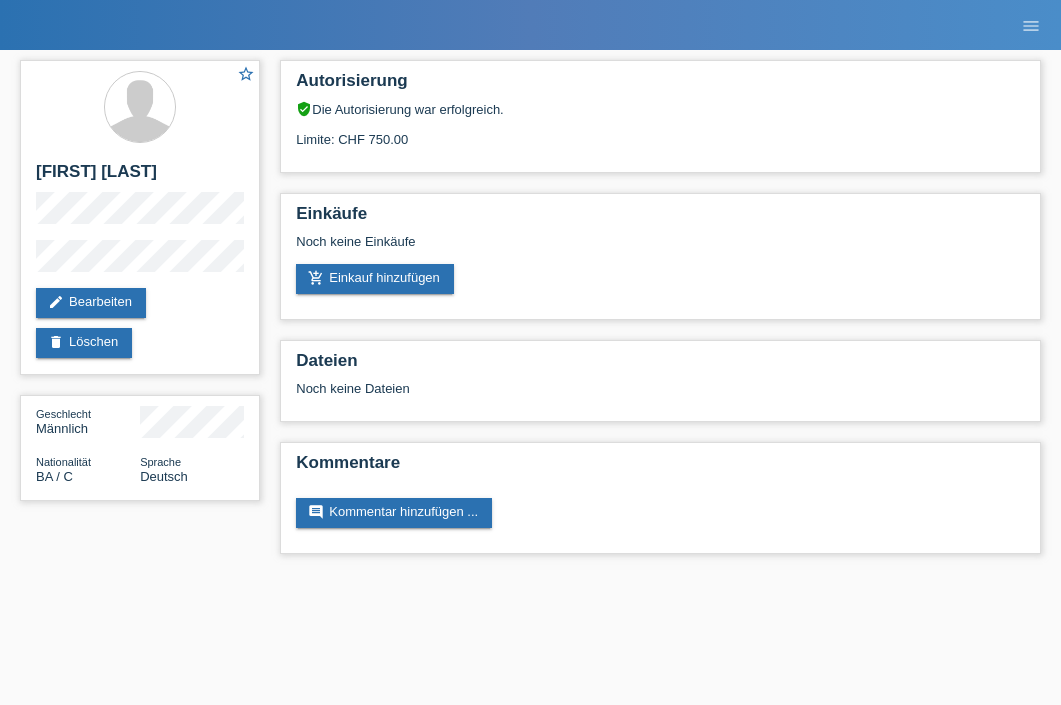 scroll, scrollTop: 0, scrollLeft: 0, axis: both 